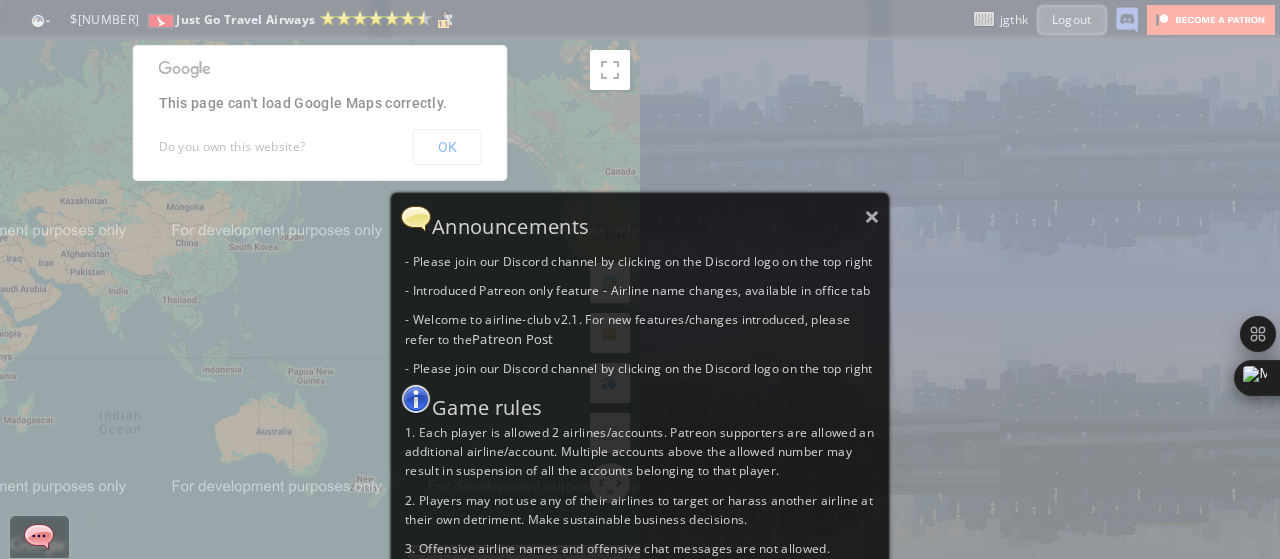 scroll, scrollTop: 0, scrollLeft: 0, axis: both 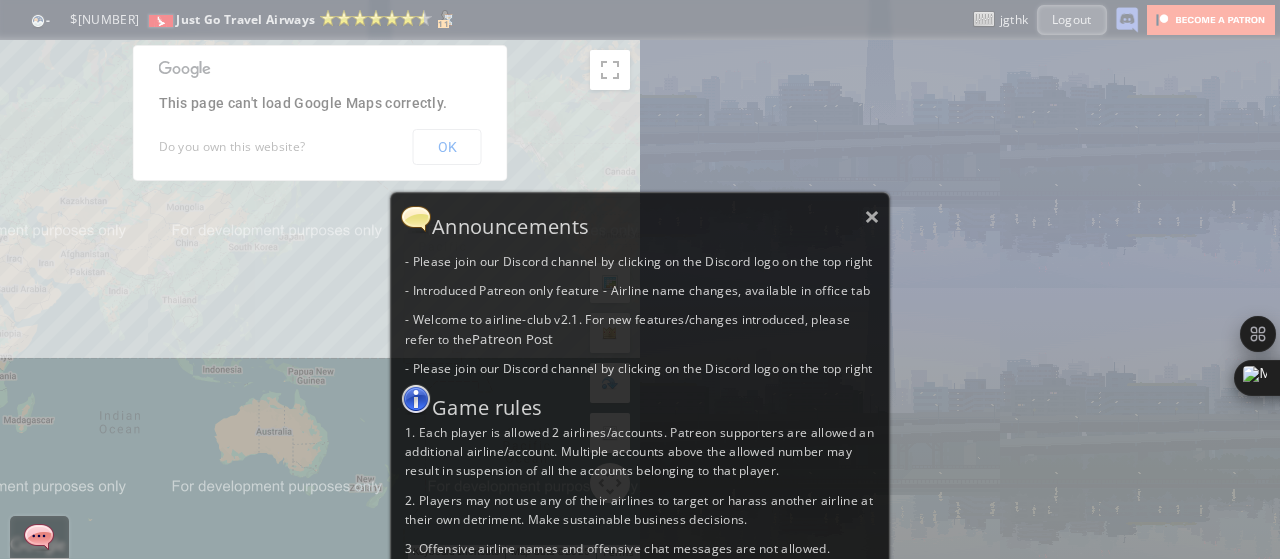 click on "×
Announcements
- Please join our Discord channel by clicking on the Discord logo on the top right
- Introduced Patreon only feature - Airline name changes, available in office tab
- Welcome to airline-club v2.1. For new features/changes introduced, please refer to the  Patreon Post
- Please join our Discord channel by clicking on the Discord logo on the top right
Game rules
1. Each player is allowed 2 airlines/accounts. Patreon supporters are allowed an additional airline/account. Multiple accounts above the allowed number may result in suspension of all the accounts belonging to that player.
2. Players may not use any of their airlines to target or harass another airline at their own detriment. Make sustainable business decisions.
3. Offensive airline names and offensive chat messages are not allowed.
4. Report any bugs or exploits in the discord, do not abuse the bug or exploit." at bounding box center (640, 279) 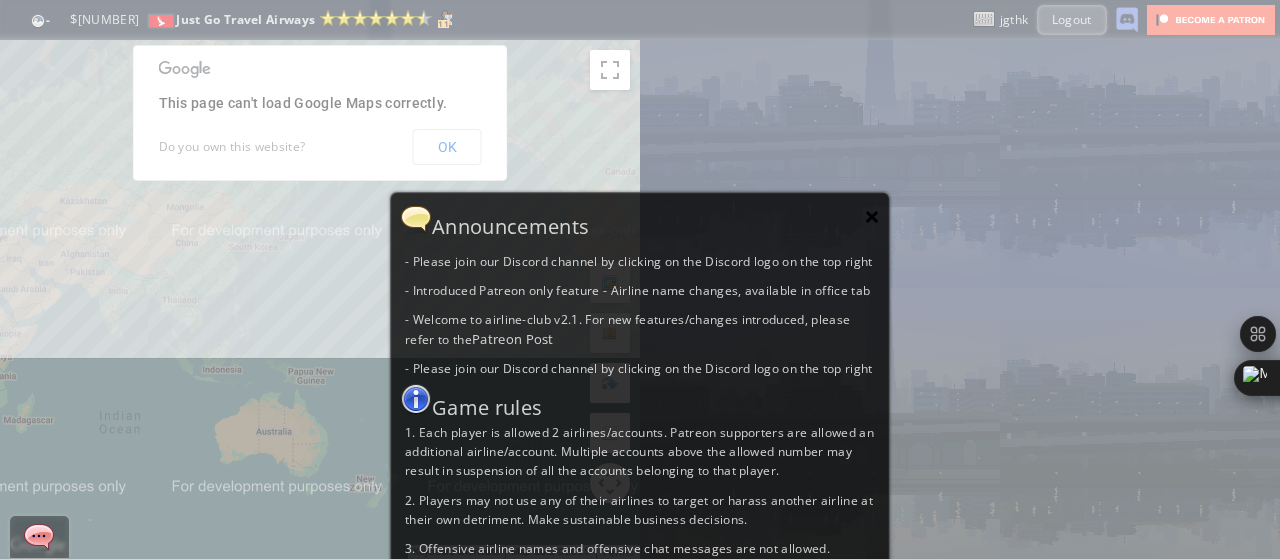 click on "×" at bounding box center (872, 216) 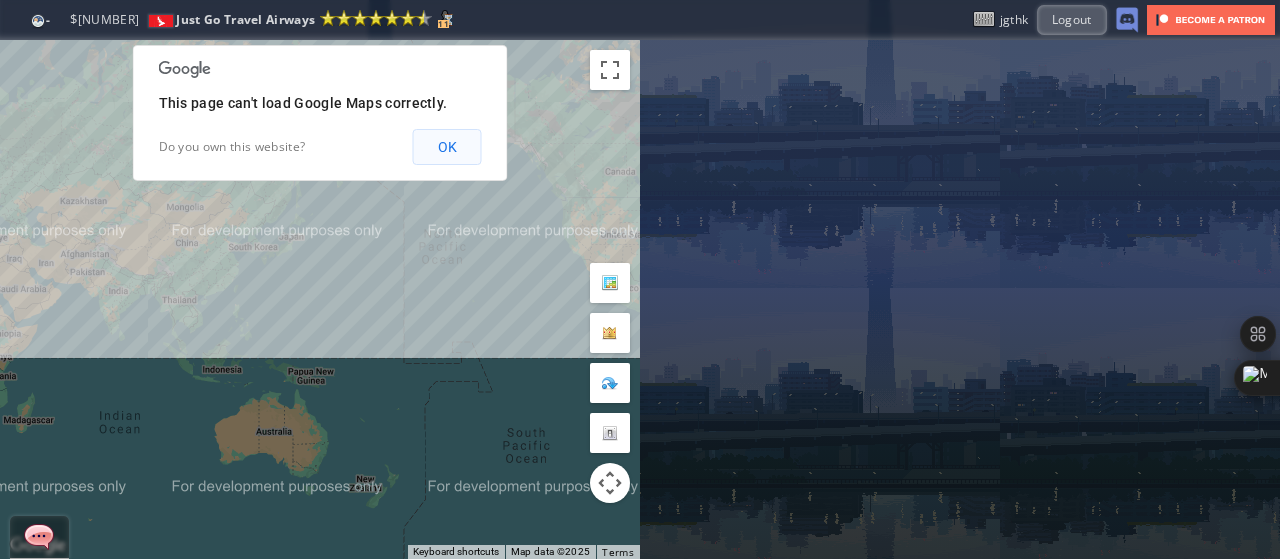 click on "OK" at bounding box center [447, 147] 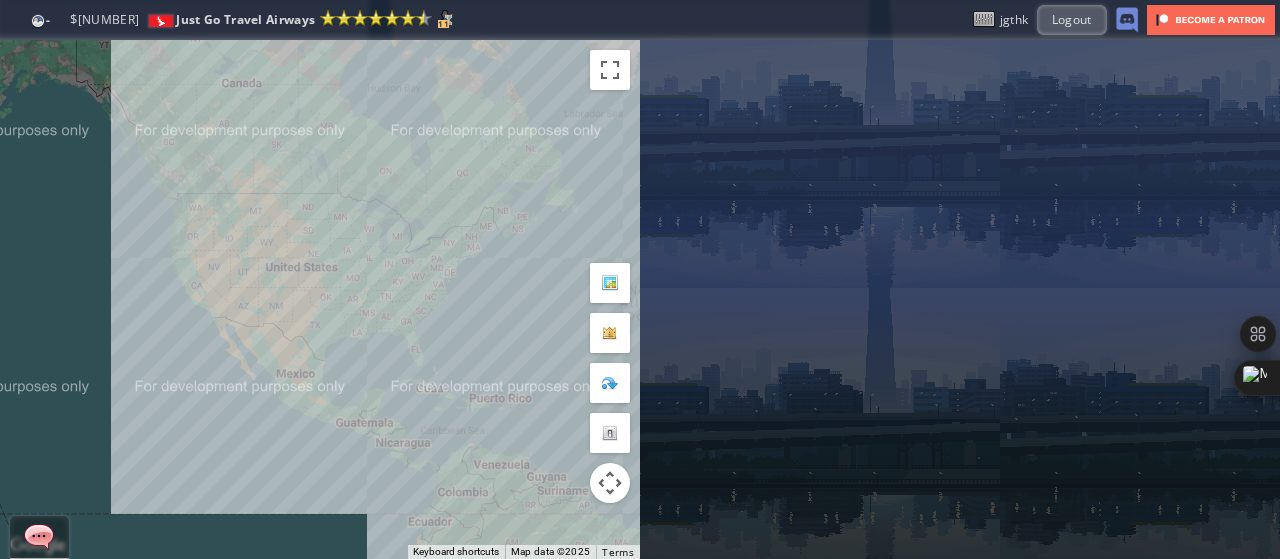click on "To navigate, press the arrow keys." at bounding box center [320, 299] 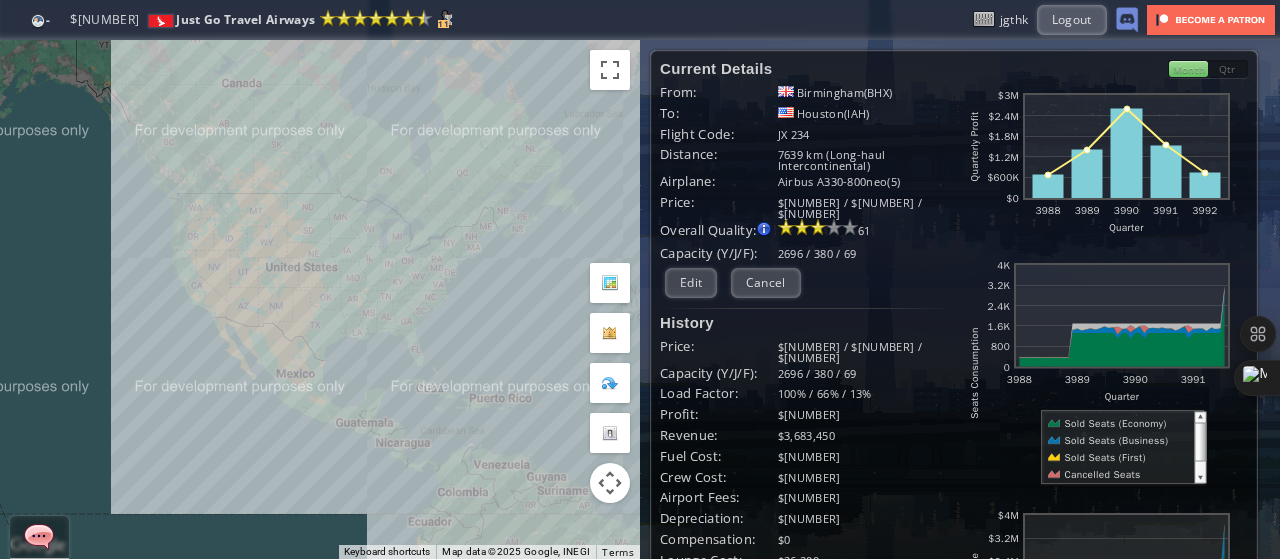 scroll, scrollTop: 267, scrollLeft: 0, axis: vertical 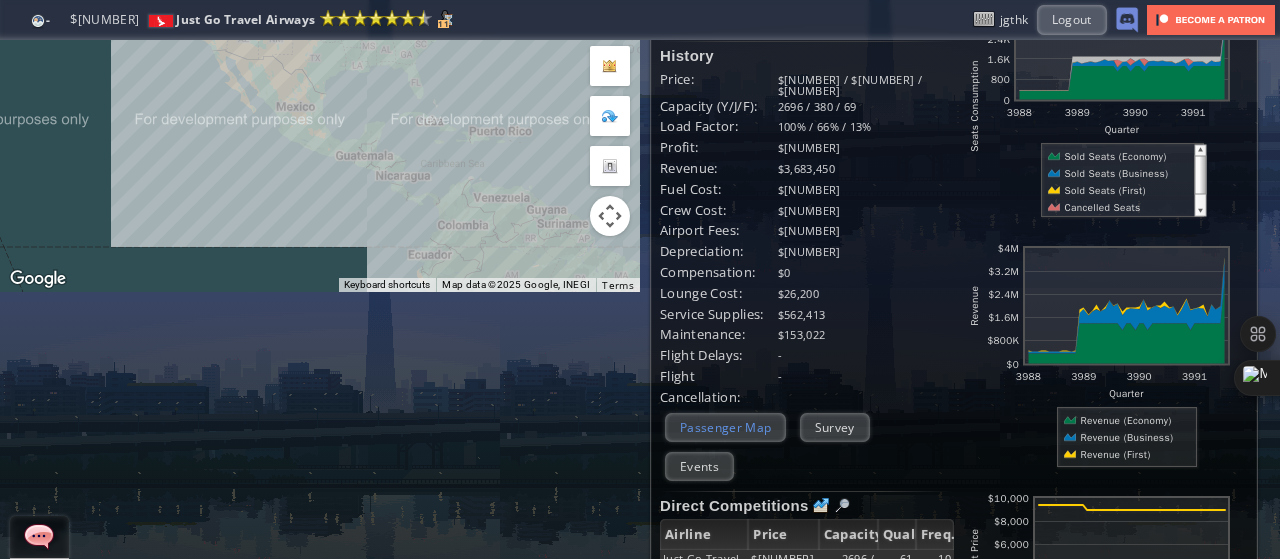 click on "Passenger Map" at bounding box center (725, 427) 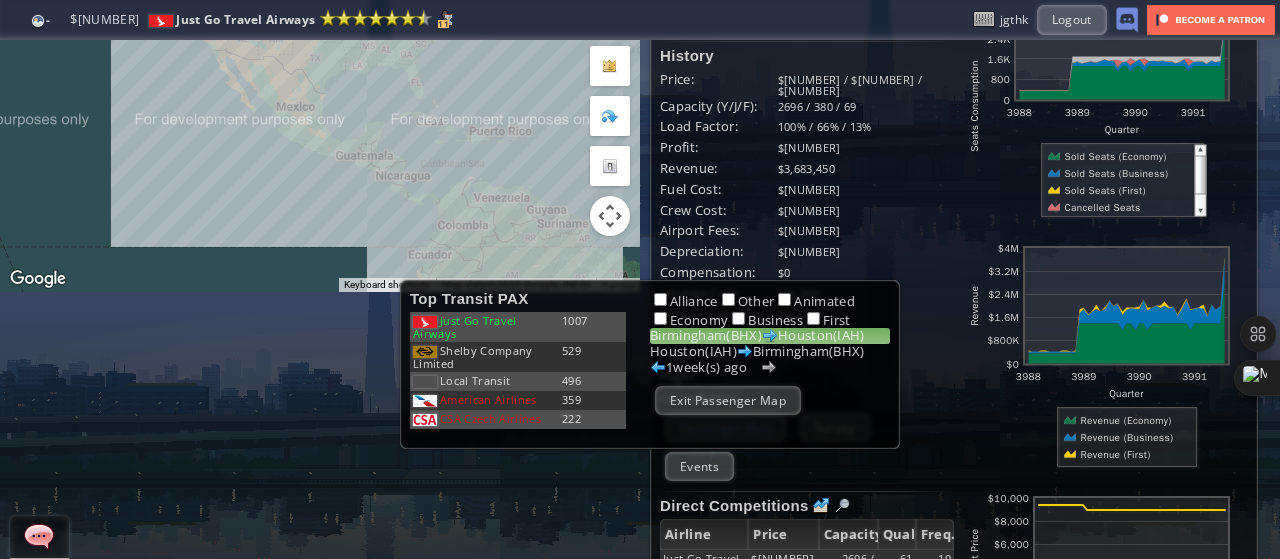 scroll, scrollTop: 0, scrollLeft: 0, axis: both 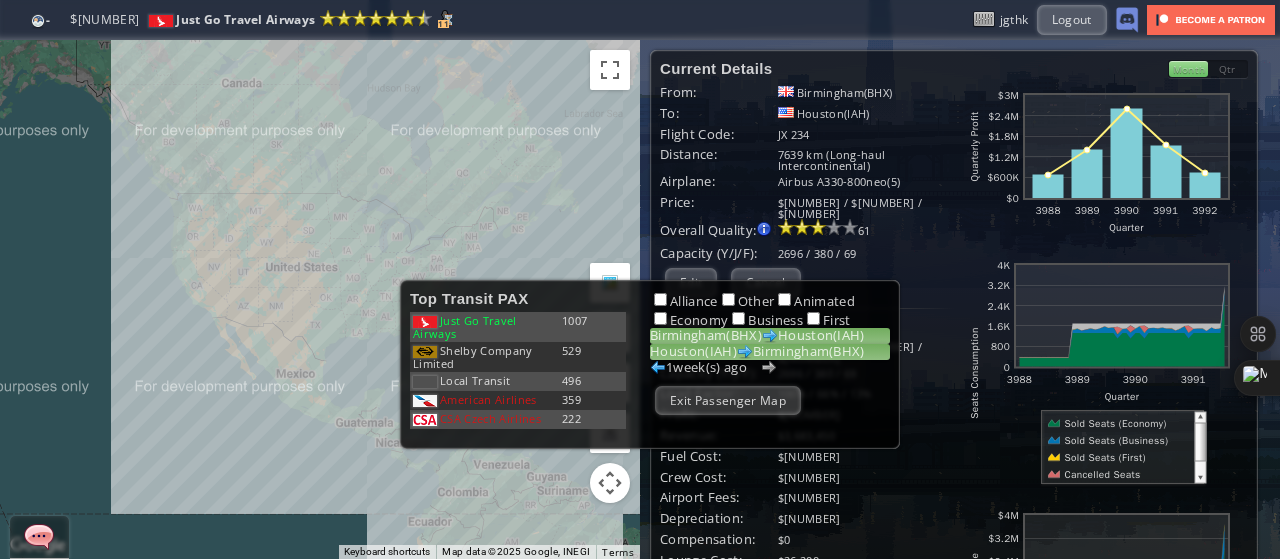 click on "Houston(IAH) Birmingham(BHX)" at bounding box center [770, 352] 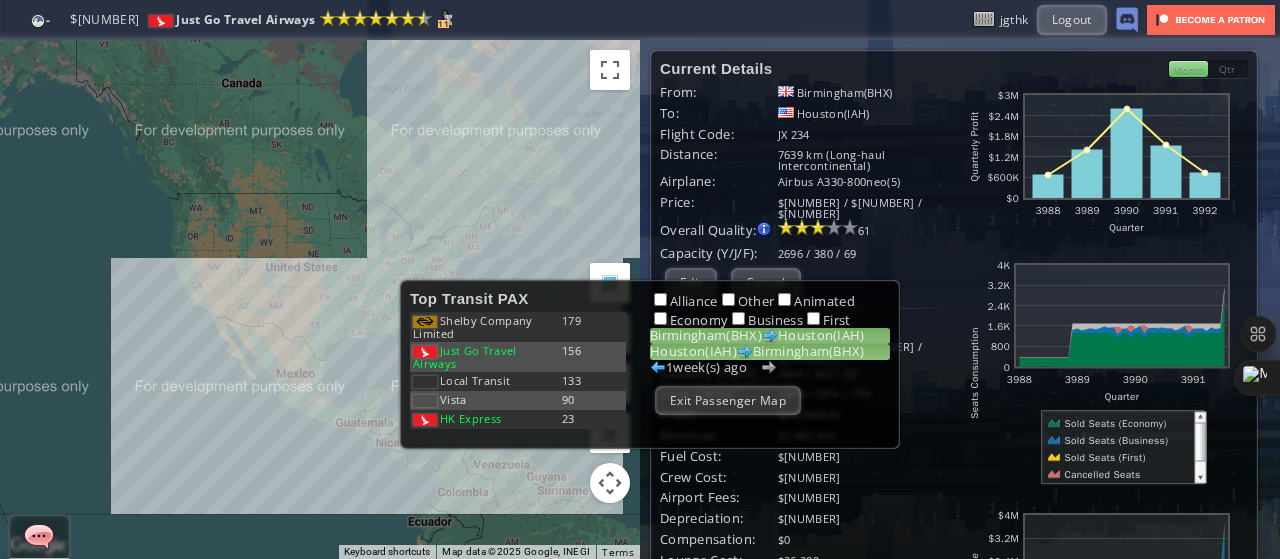 click on "[CITY]([CODE]) [CITY]([CODE])" at bounding box center [770, 336] 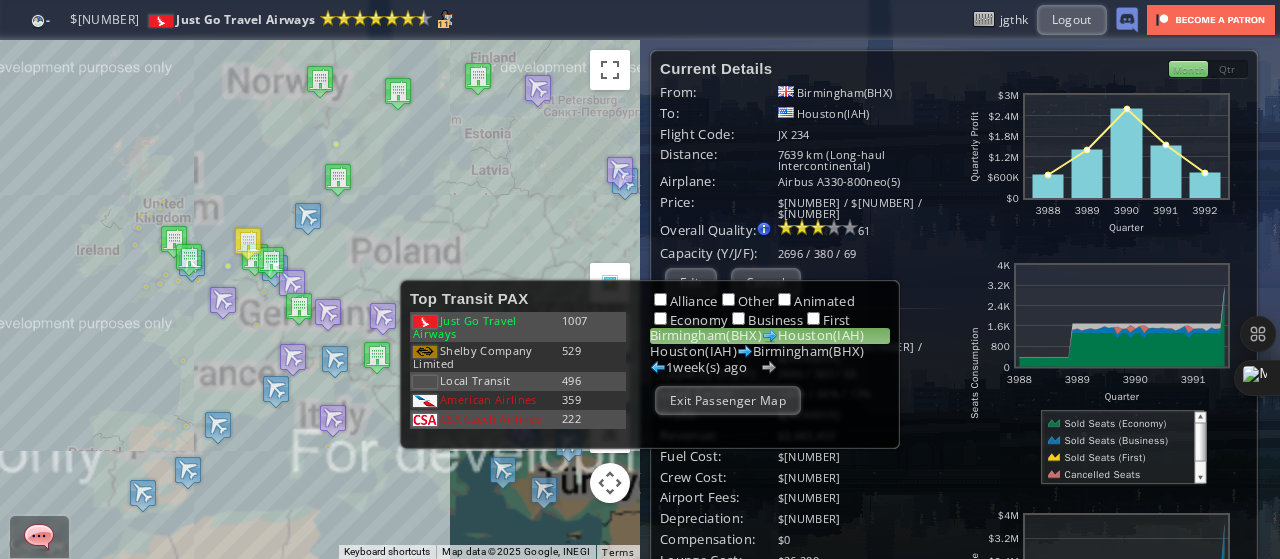 click on "Exit Passenger Map" at bounding box center [728, 400] 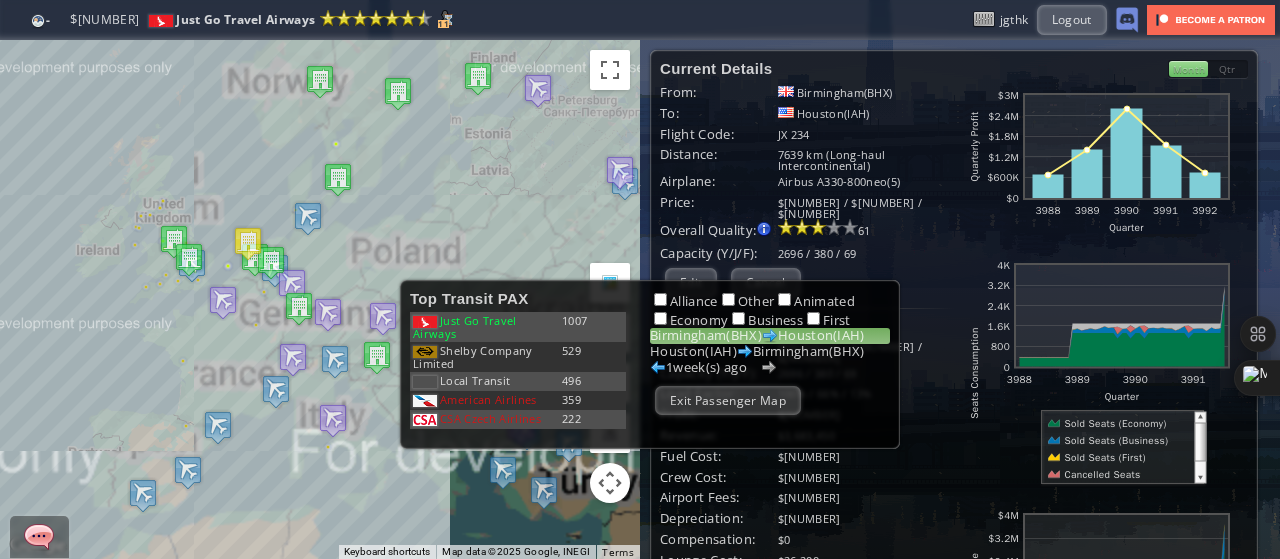 click on "Load Factor:" at bounding box center (719, 346) 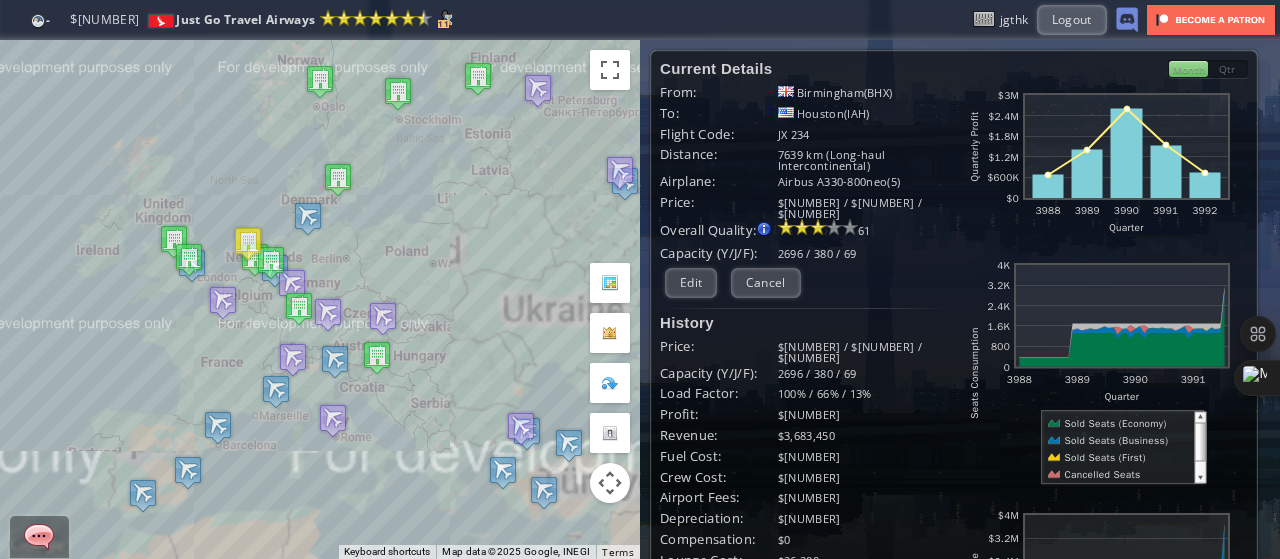 scroll, scrollTop: 136, scrollLeft: 0, axis: vertical 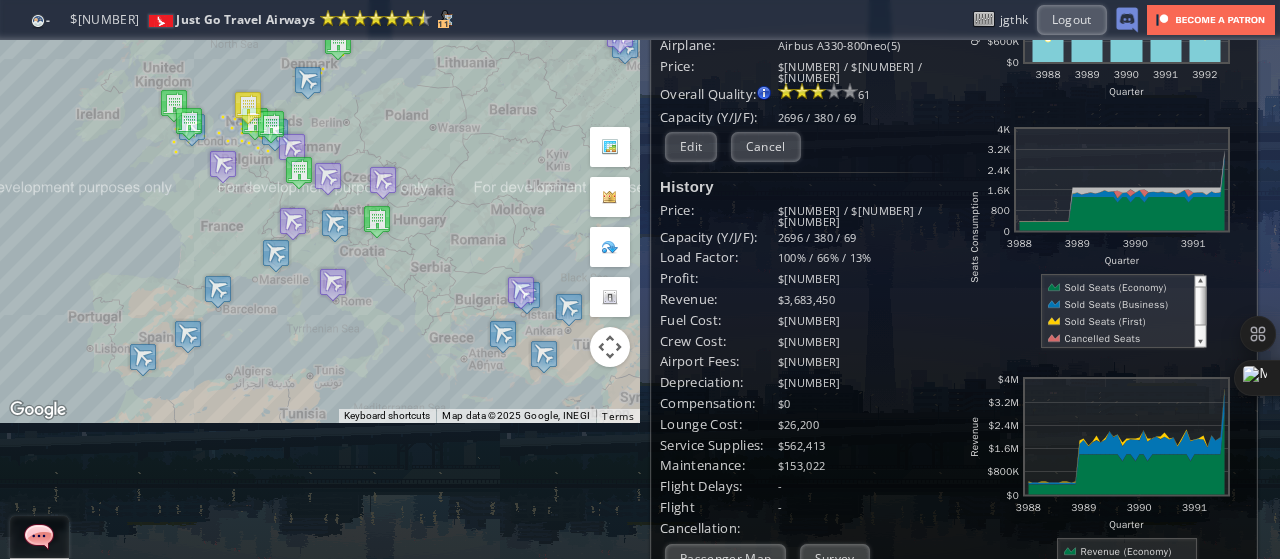 click at bounding box center [1116, 287] 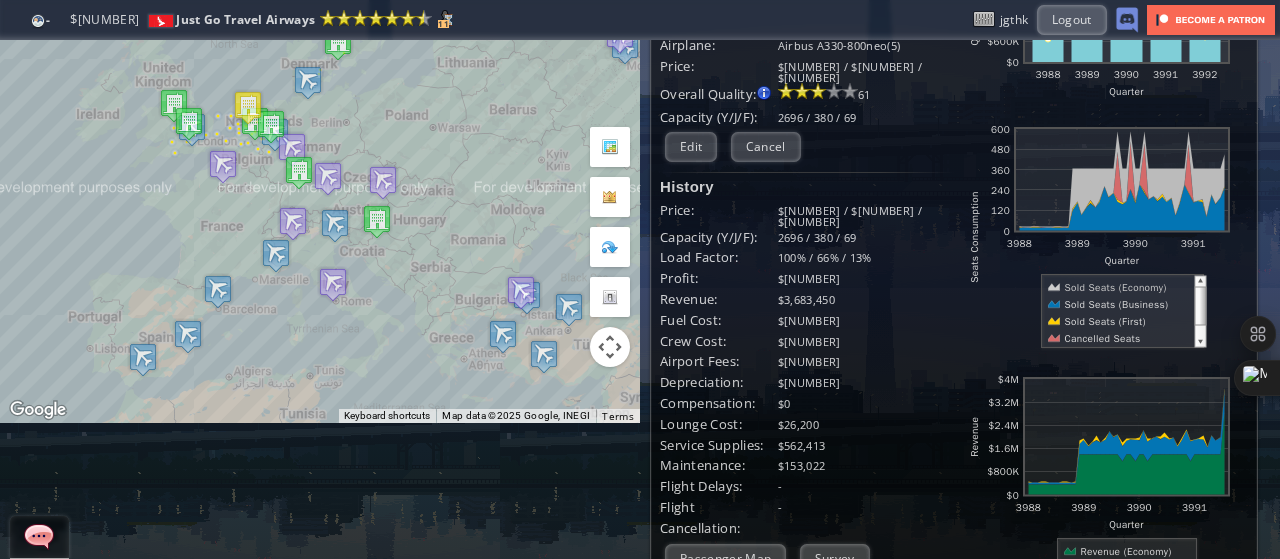 click at bounding box center (1115, 304) 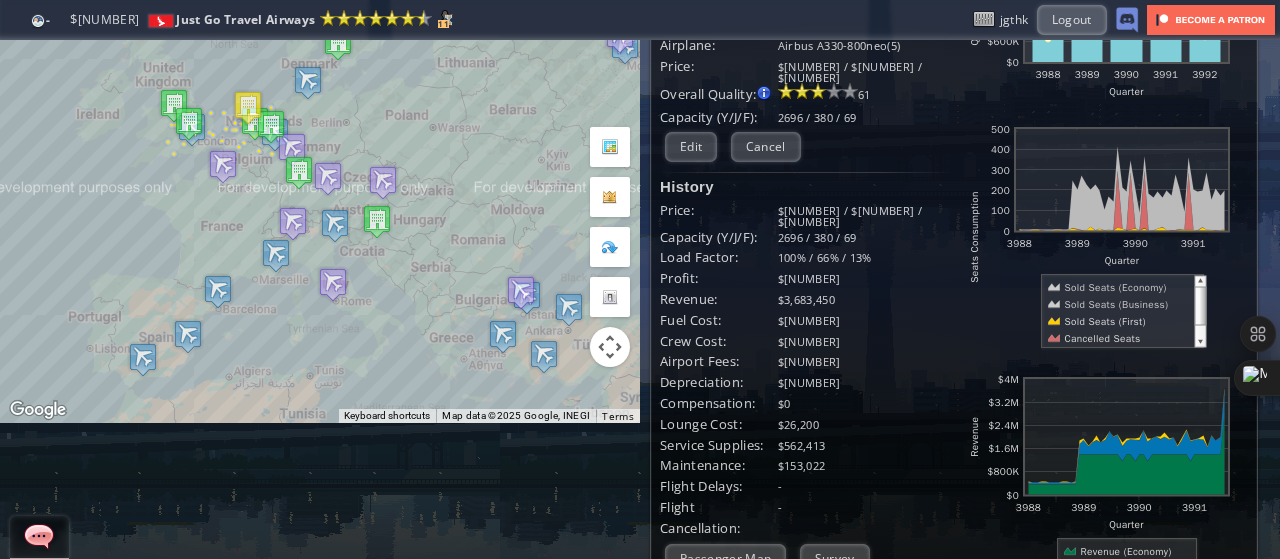 click at bounding box center (1099, 338) 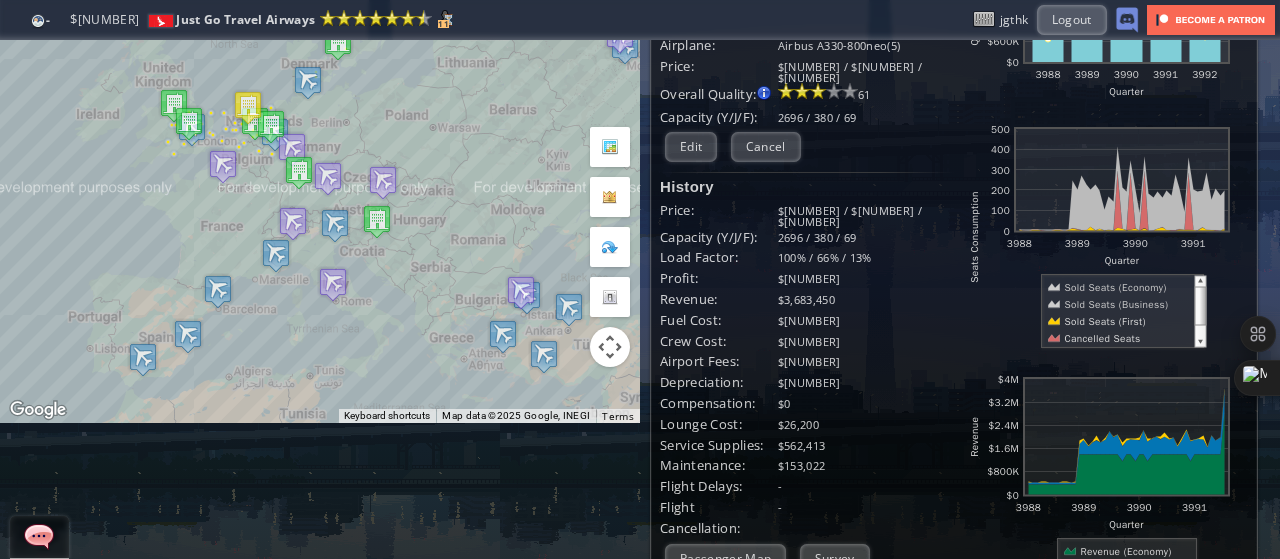 click at bounding box center (1099, 338) 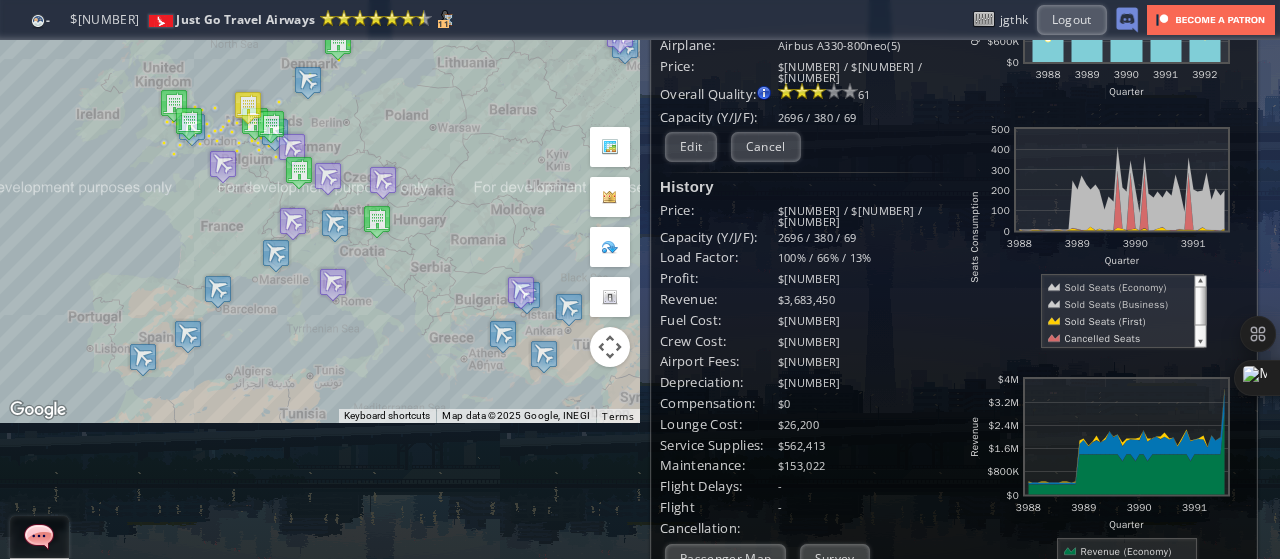 click at bounding box center (1103, 321) 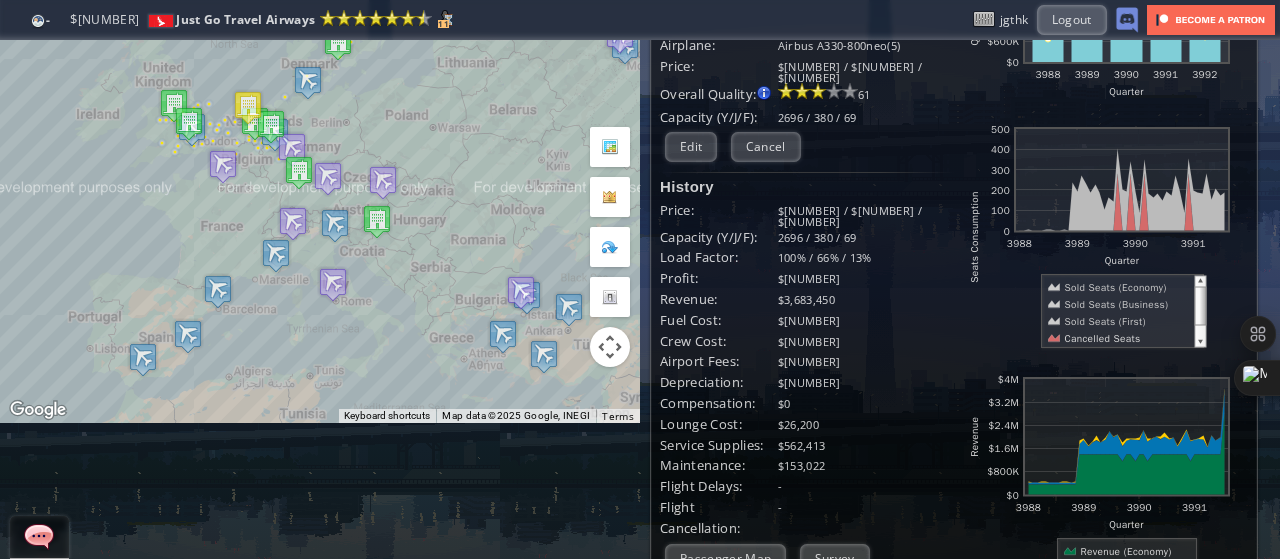 click at bounding box center [1099, 338] 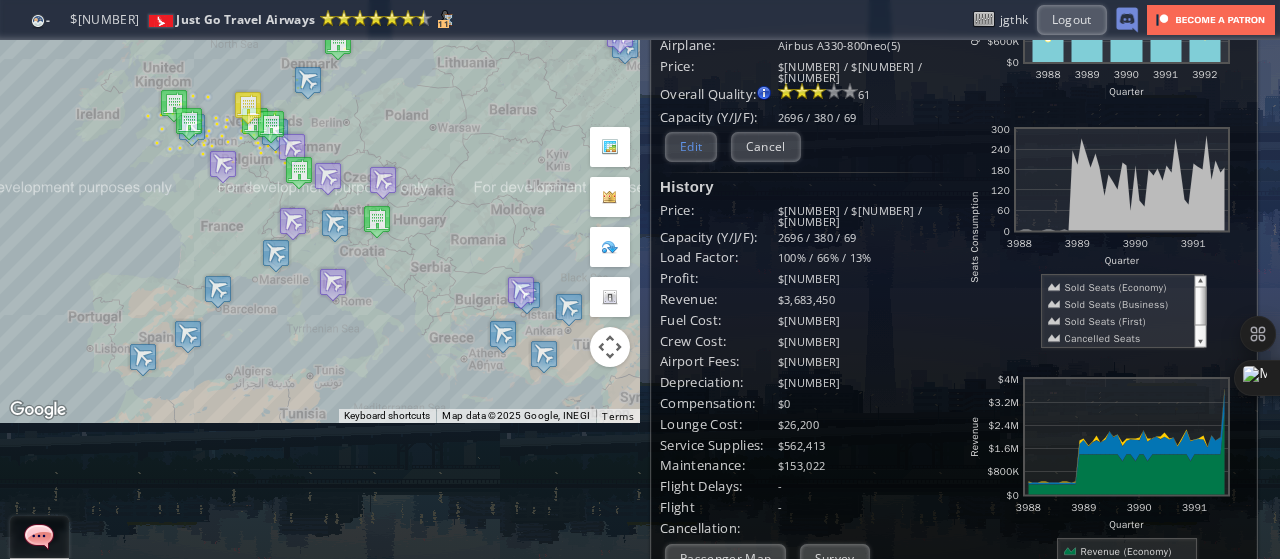 click on "Edit" at bounding box center (691, 146) 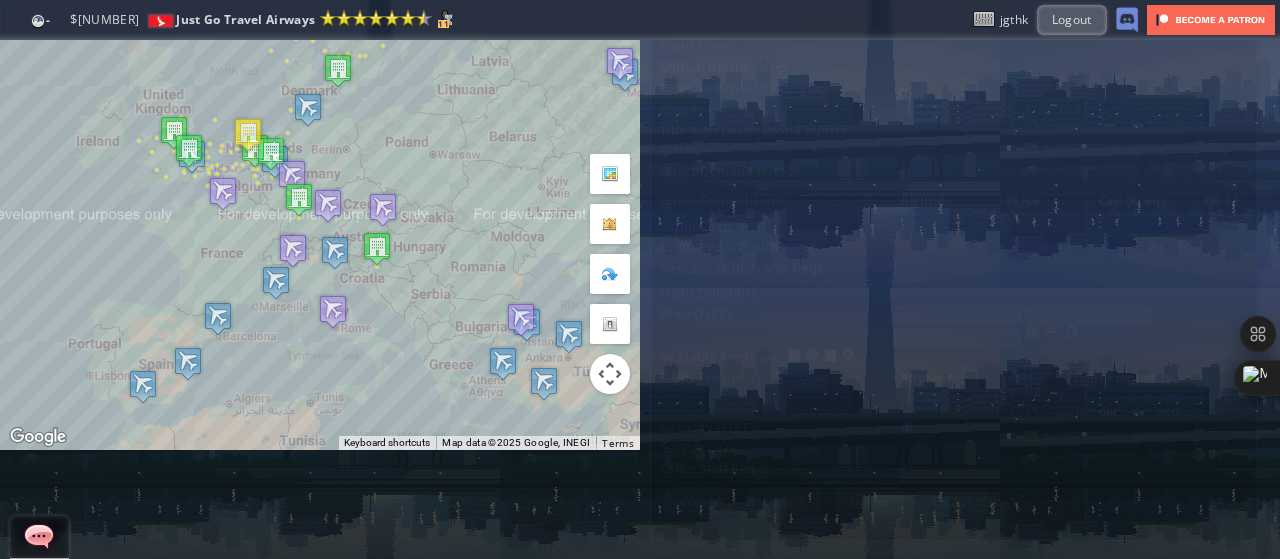 scroll, scrollTop: 0, scrollLeft: 0, axis: both 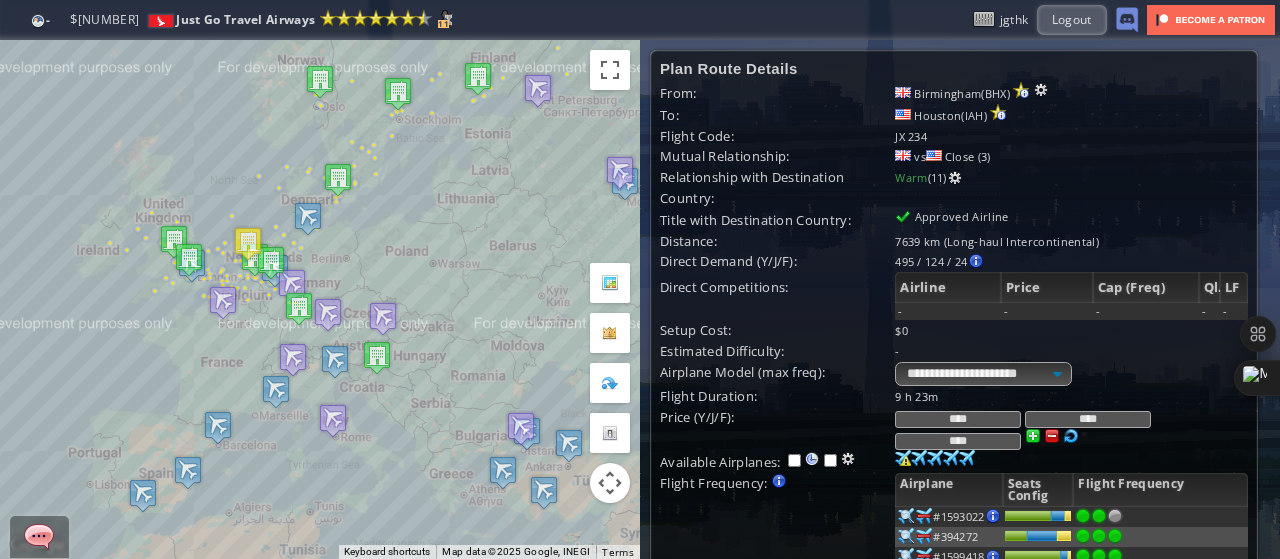 click on "****" at bounding box center (958, 419) 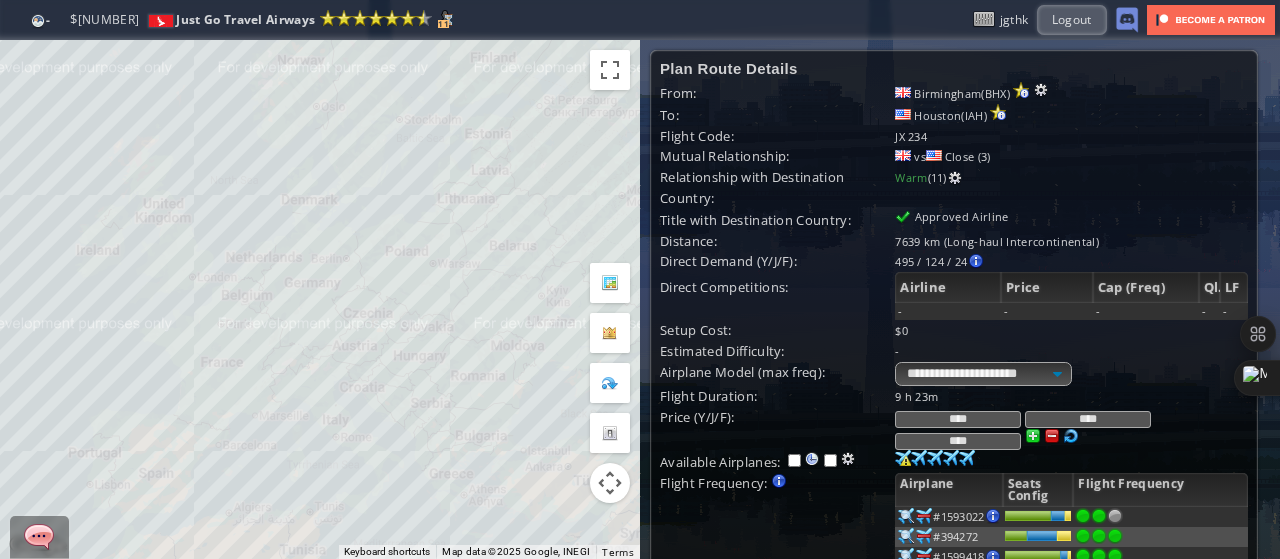 type on "****" 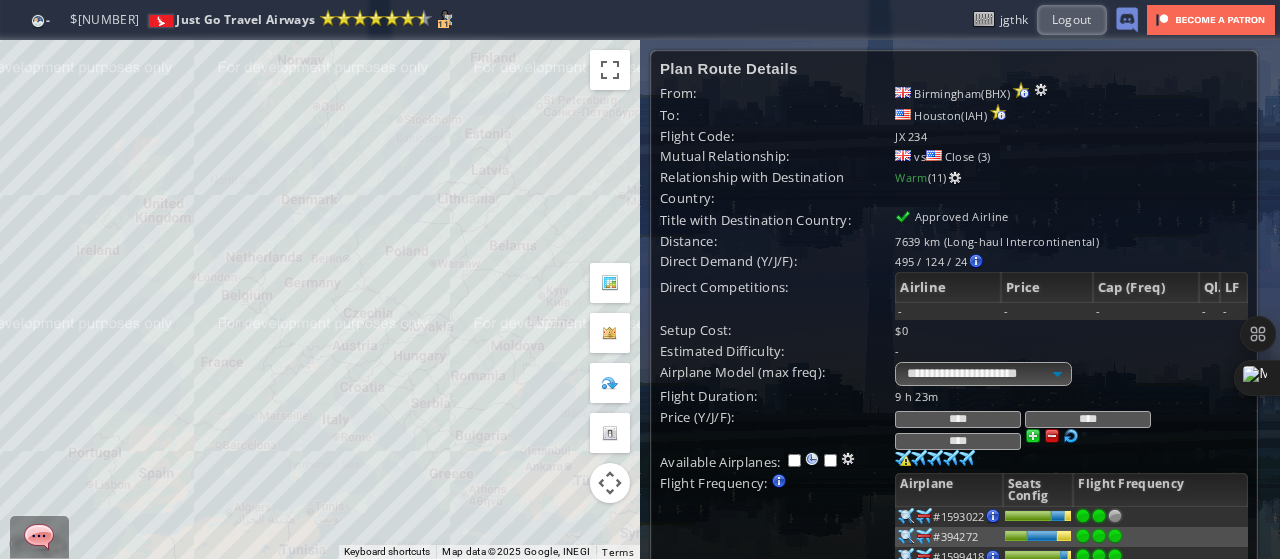 click on "Purchase airplane
Or assign airplane to this airport
No airplane with this model based in this airport
[NUMBER] [NUMBER] [NUMBER] [NUMBER] [NUMBER] [NUMBER] [NUMBER] [NUMBER] [NUMBER] [NUMBER]" at bounding box center (1071, 396) 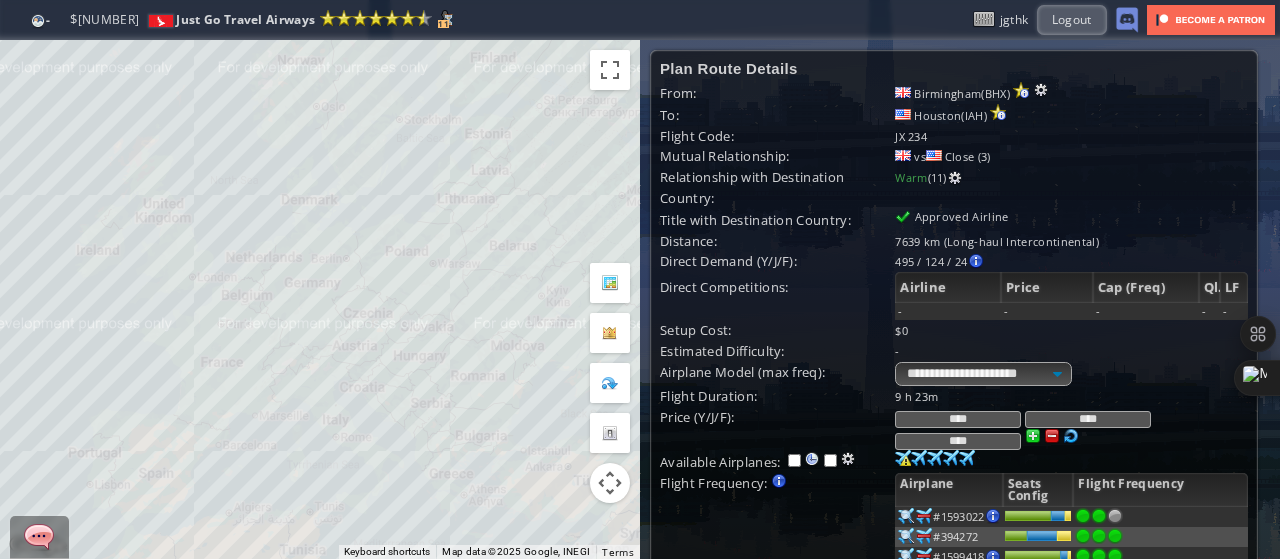 click on "****" at bounding box center (958, 441) 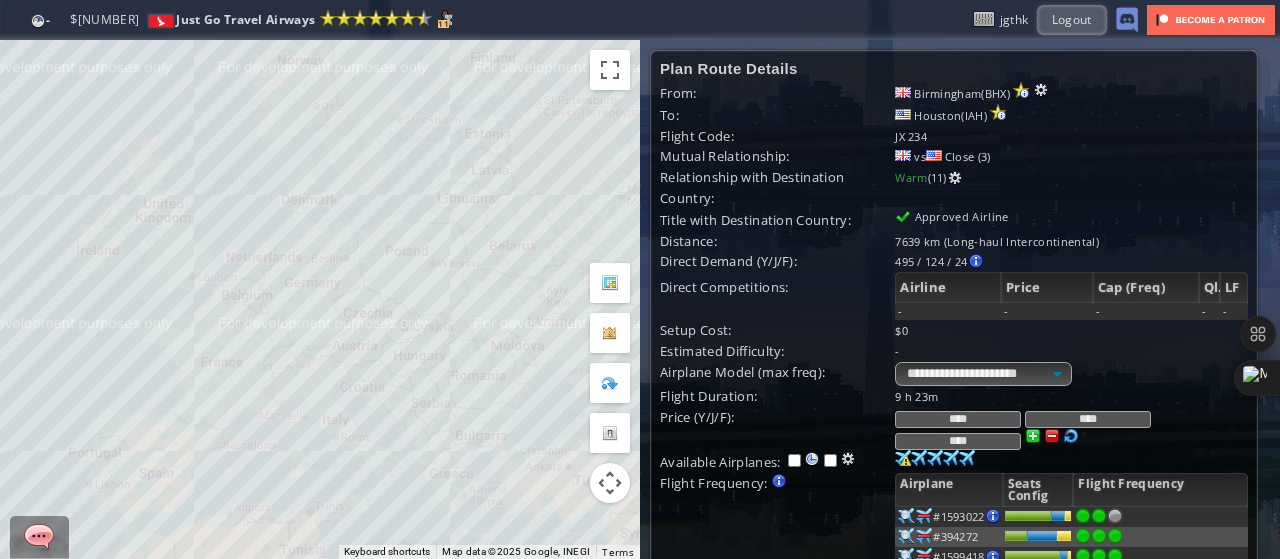 type on "****" 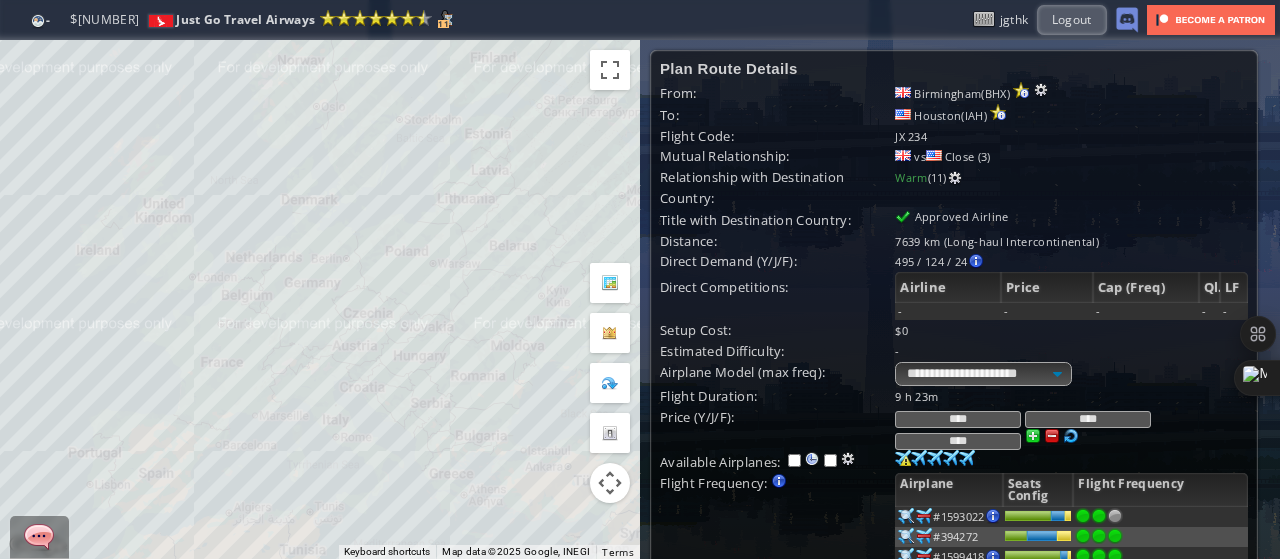 click on "9 h 23m" at bounding box center [1071, 396] 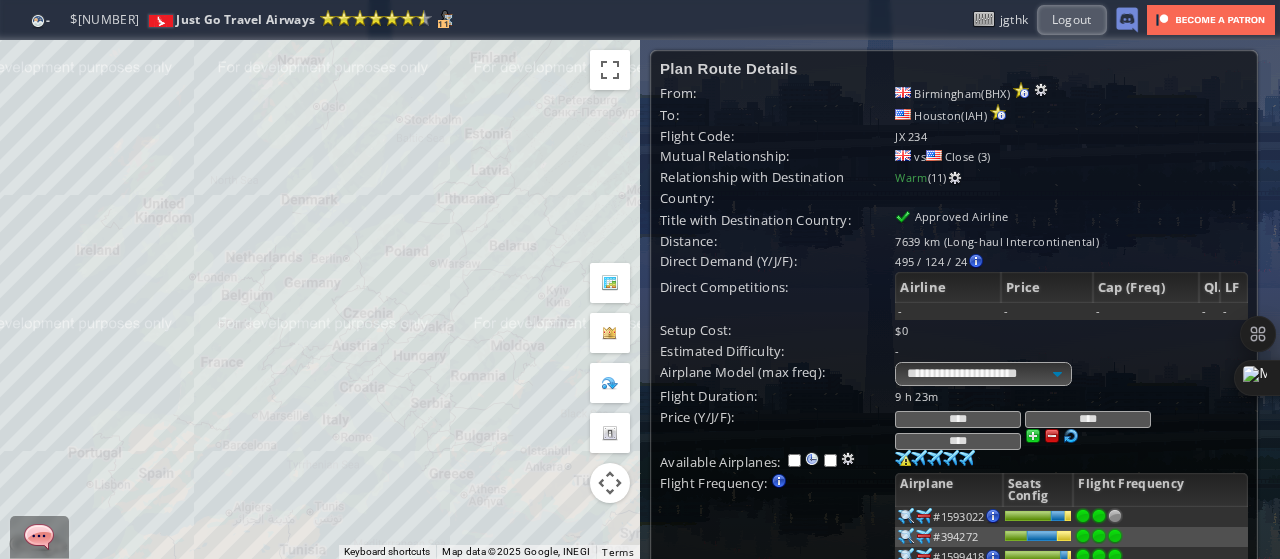 click on "****" at bounding box center [1088, 419] 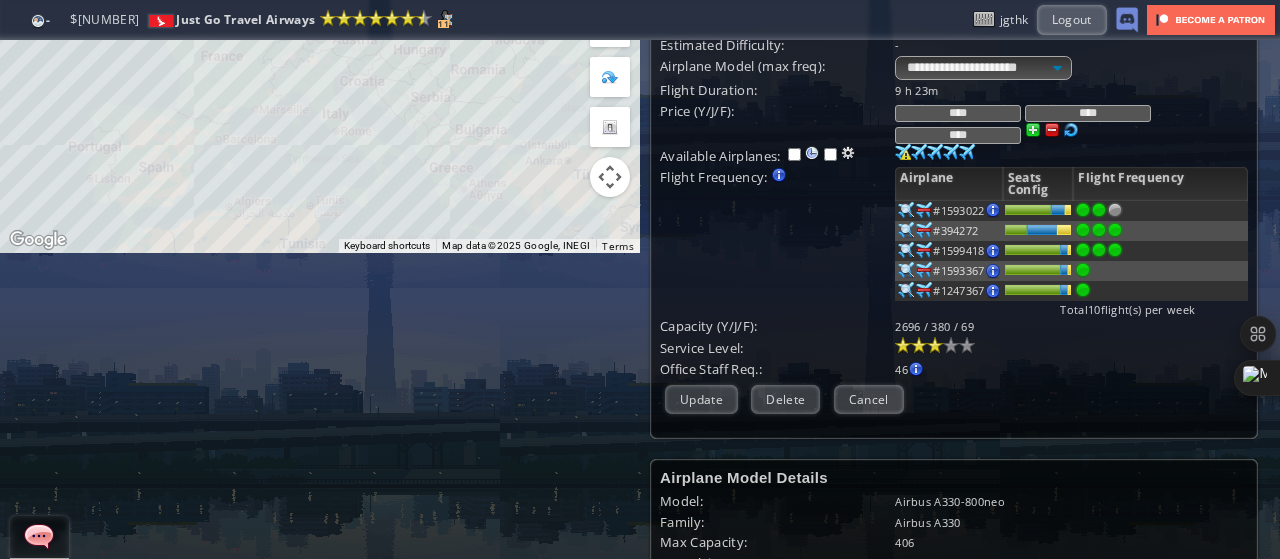 scroll, scrollTop: 308, scrollLeft: 0, axis: vertical 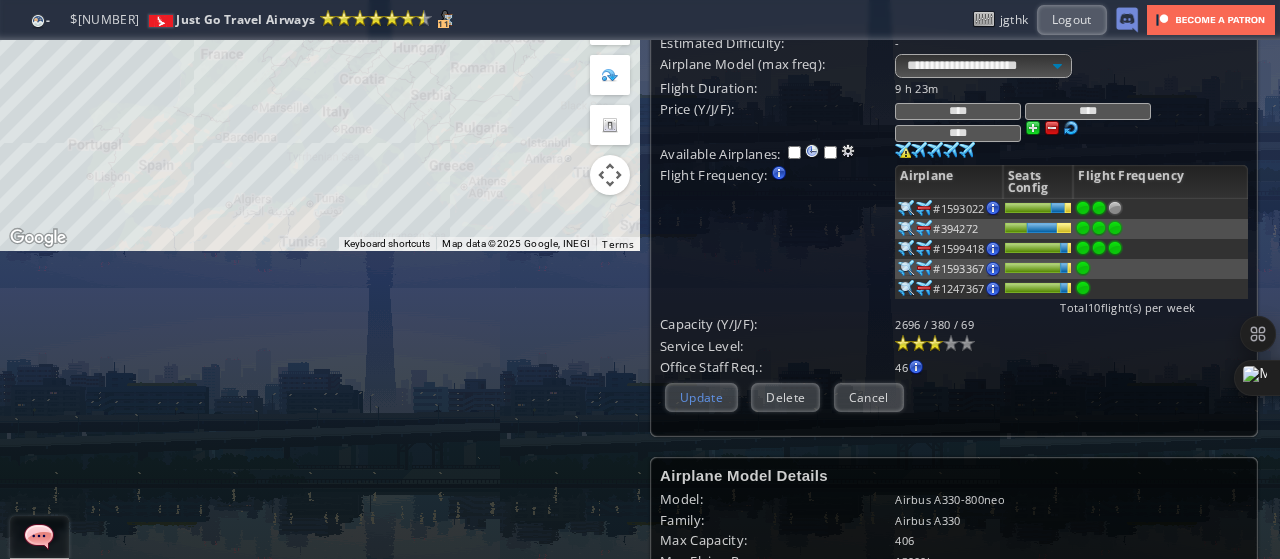 type on "****" 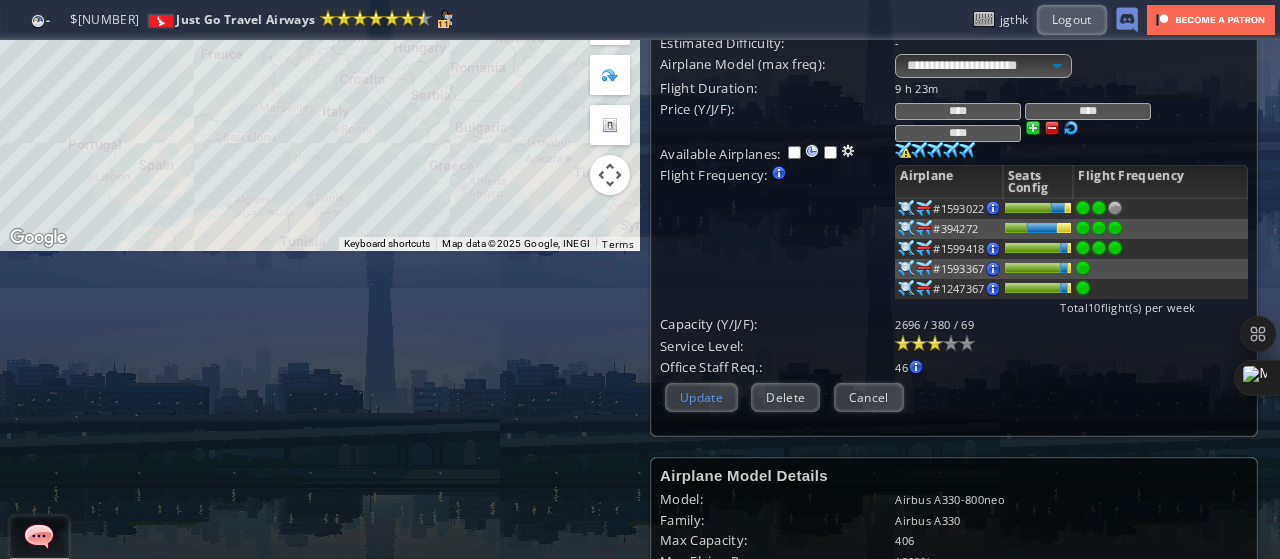 click on "Update" at bounding box center [701, 397] 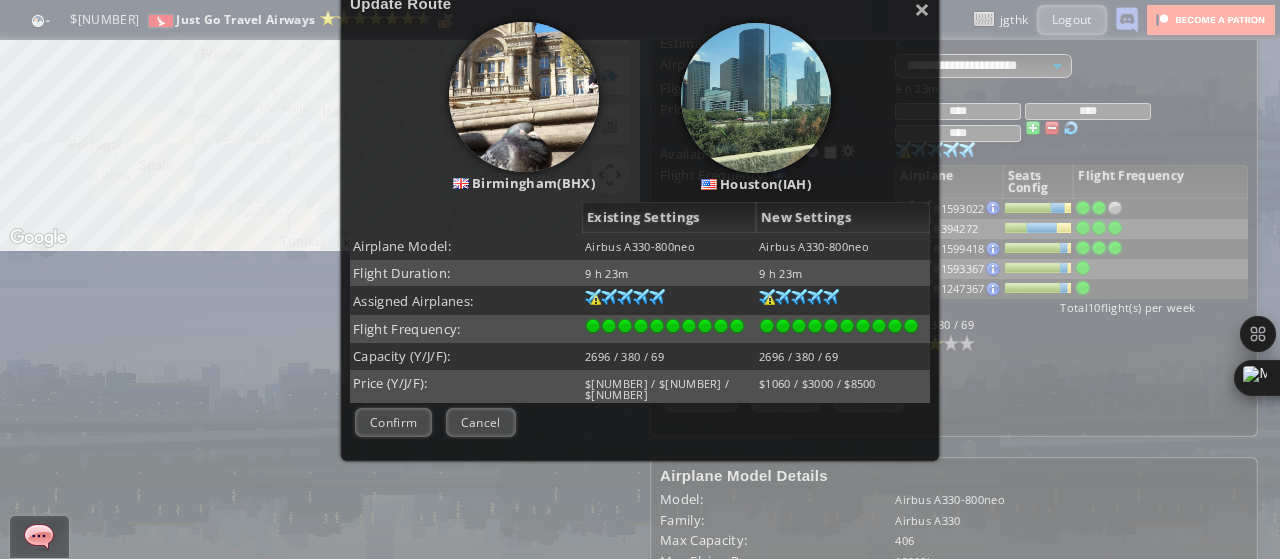 scroll, scrollTop: 210, scrollLeft: 0, axis: vertical 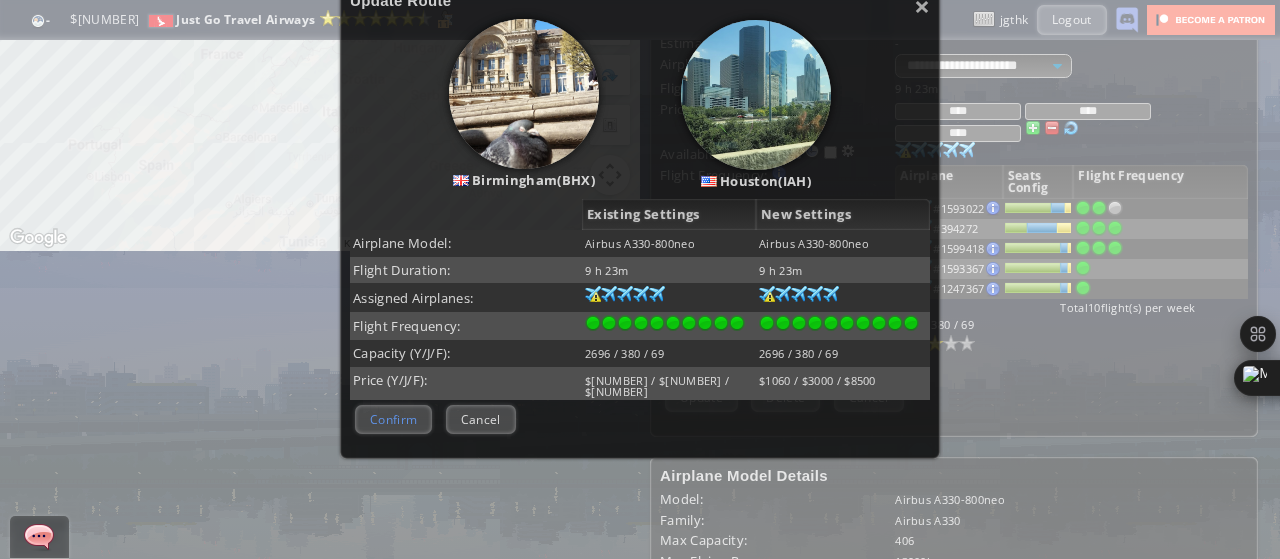 click on "Confirm" at bounding box center [393, 419] 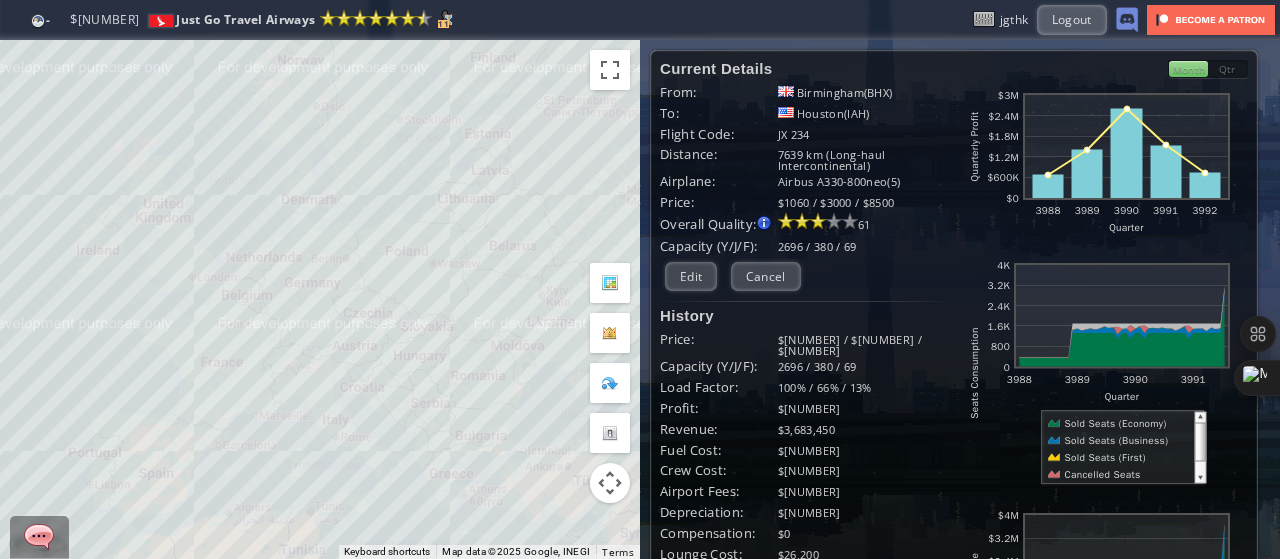 scroll, scrollTop: 258, scrollLeft: 0, axis: vertical 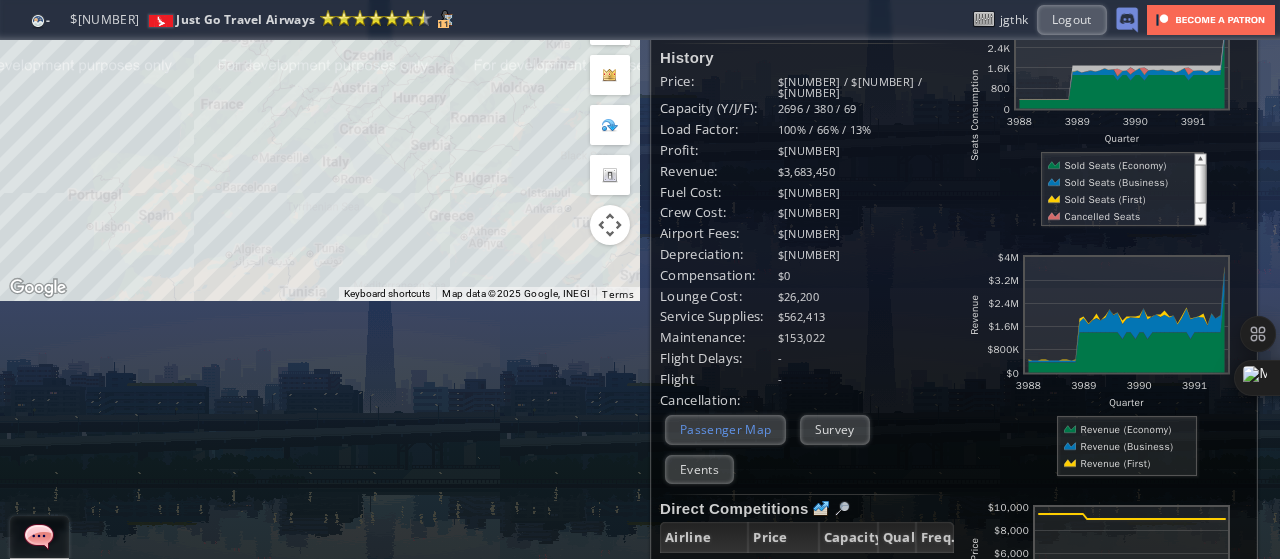 click on "Passenger Map" at bounding box center [725, 429] 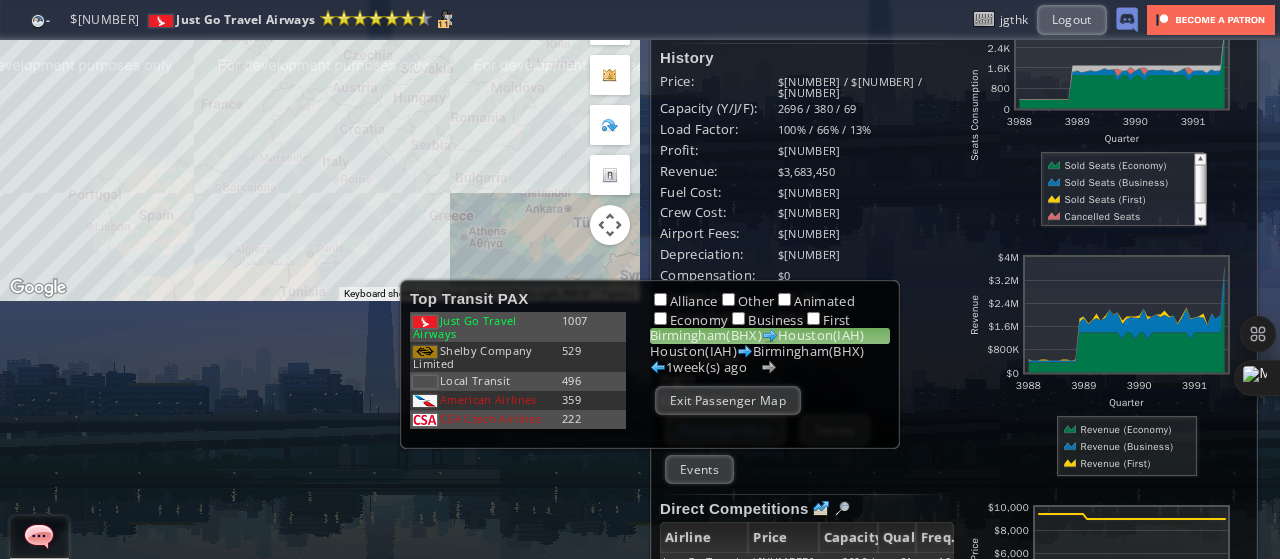 scroll, scrollTop: 0, scrollLeft: 0, axis: both 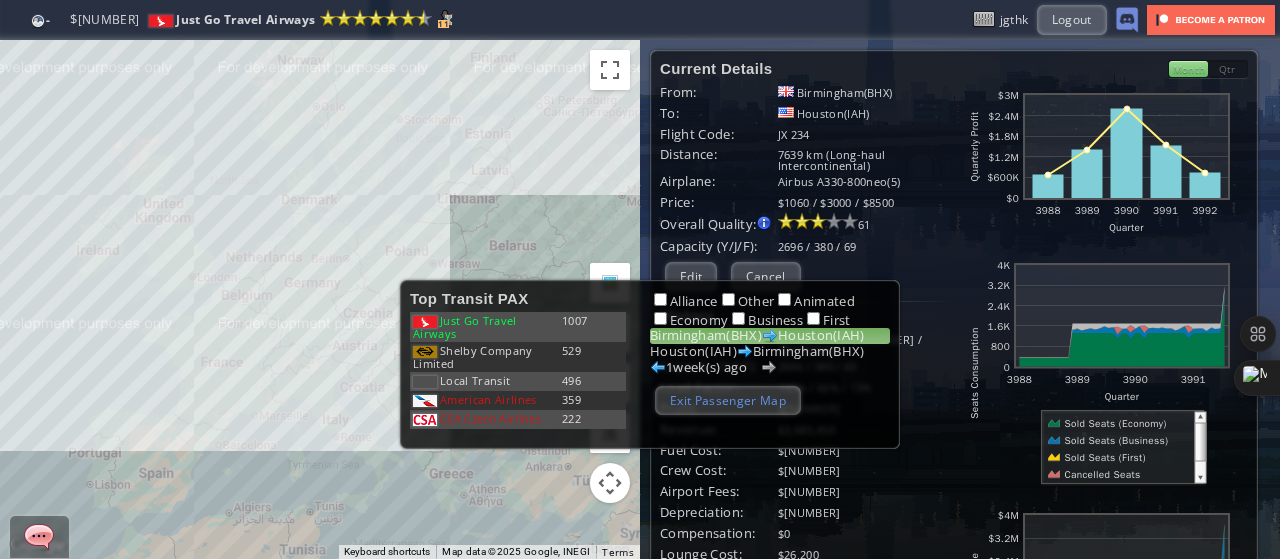 click on "Exit Passenger Map" at bounding box center (728, 400) 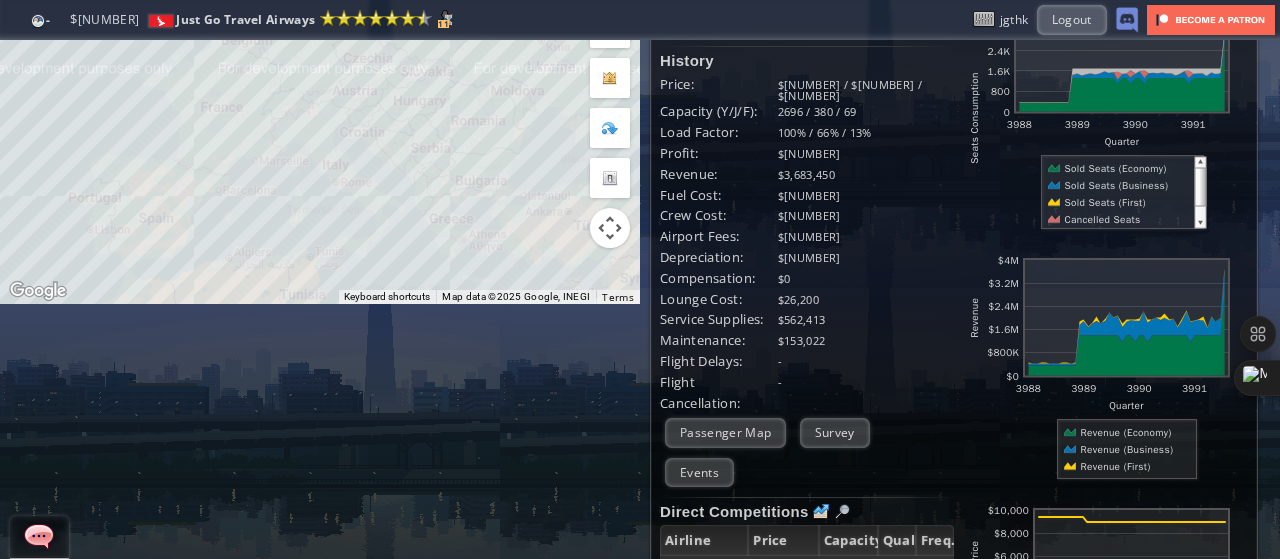 scroll, scrollTop: 267, scrollLeft: 0, axis: vertical 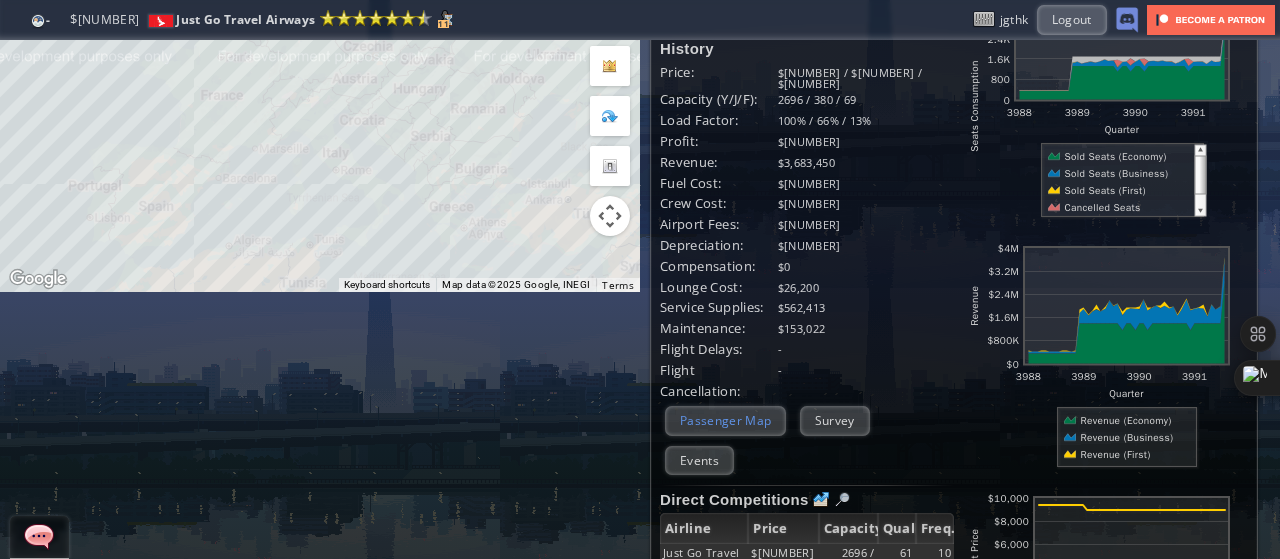 click on "Passenger Map" at bounding box center [725, 420] 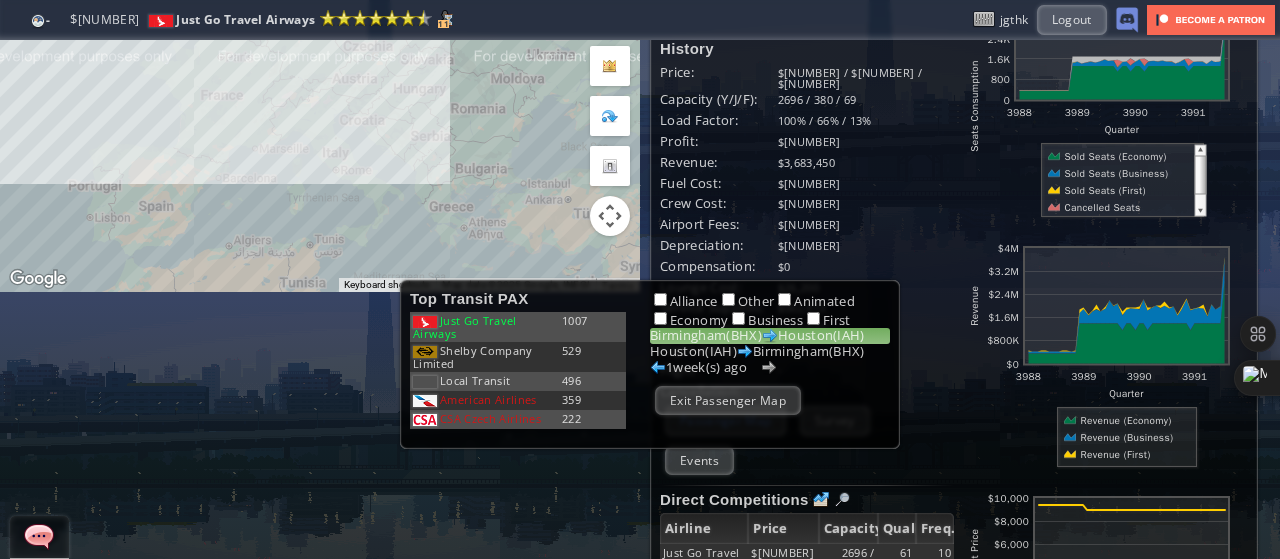 scroll, scrollTop: 0, scrollLeft: 0, axis: both 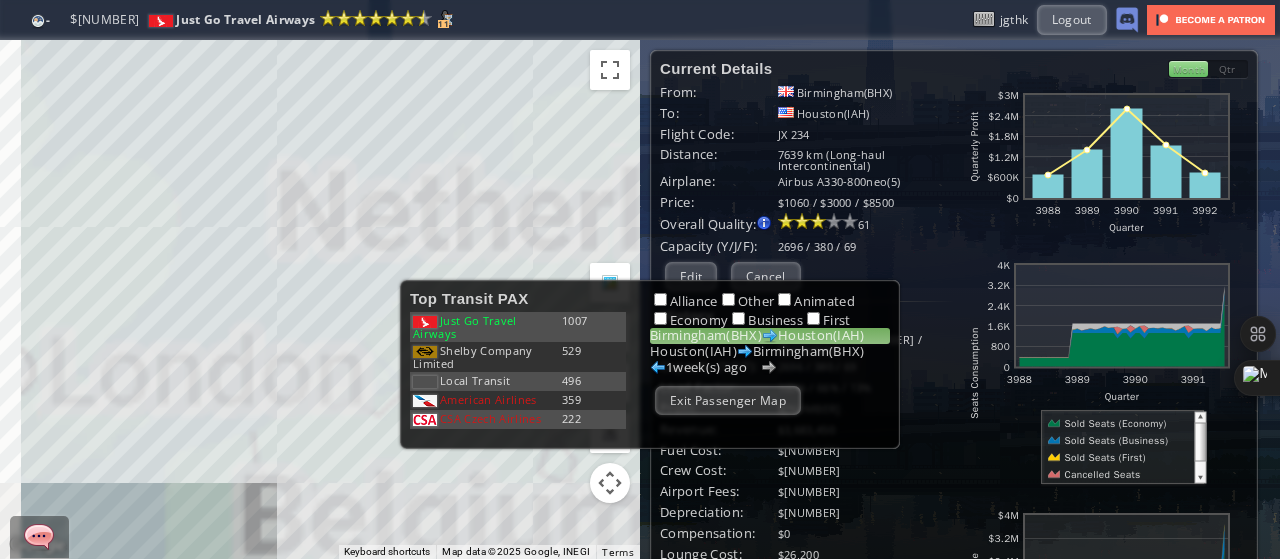 click on "To navigate, press the arrow keys." at bounding box center [320, 299] 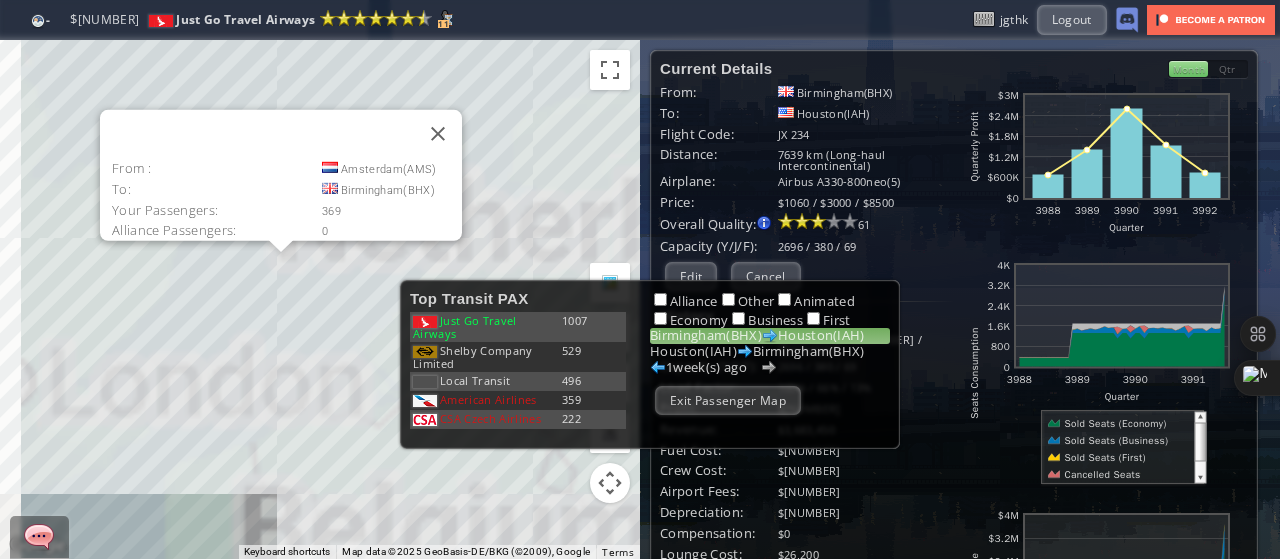 click on "To navigate, press the arrow keys.
From :
[CITY]([CODE])
To:
[CITY]([CODE])
Your Passengers:
[NUMBER]
Alliance Passengers:
[NUMBER]
Other Passengers:
[NUMBER]" at bounding box center (320, 299) 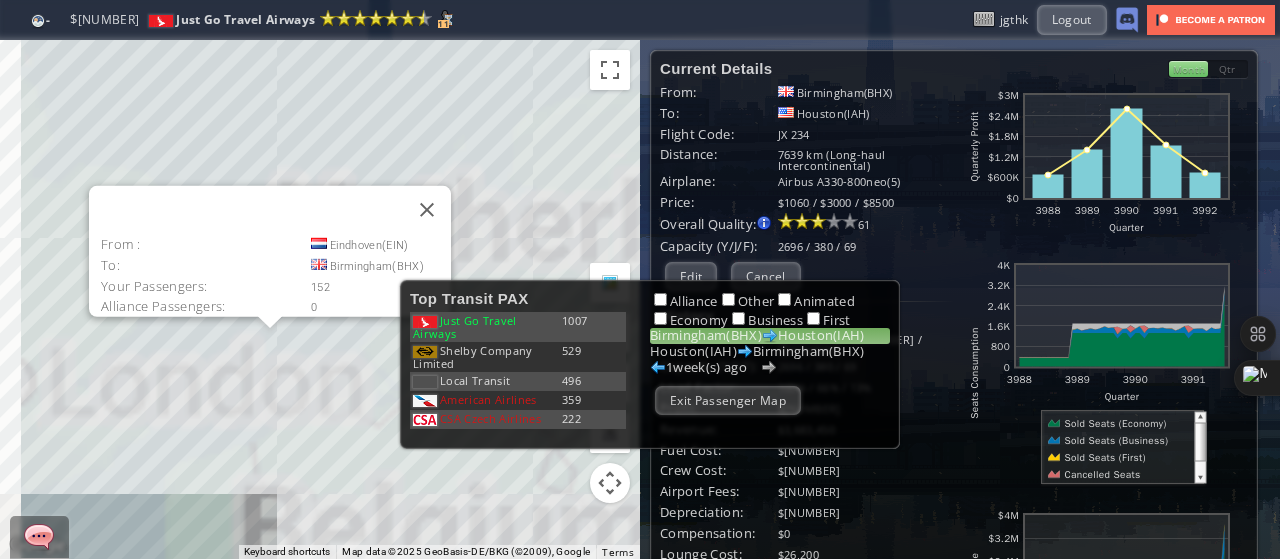 click on "To navigate, press the arrow keys.
From :
[CITY]([CODE])
To:
[CITY]([CODE])
Your Passengers:
[NUMBER]
Alliance Passengers:
[NUMBER]
Other Passengers:
[NUMBER]" at bounding box center (320, 299) 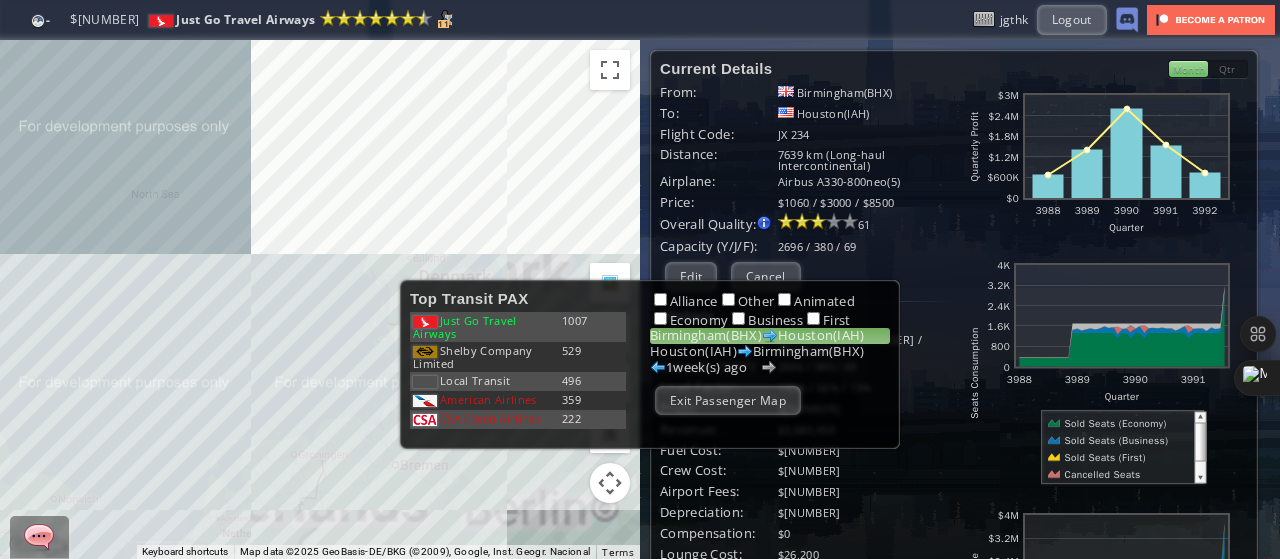 click on "To navigate, press the arrow keys." at bounding box center [320, 299] 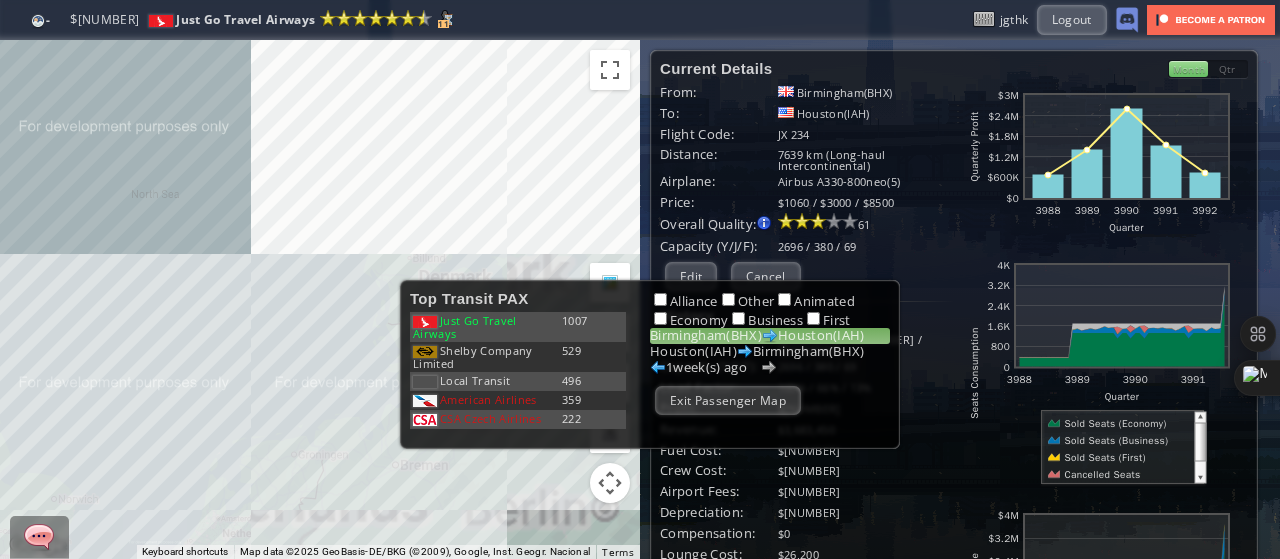 click on "To navigate, press the arrow keys." at bounding box center (320, 299) 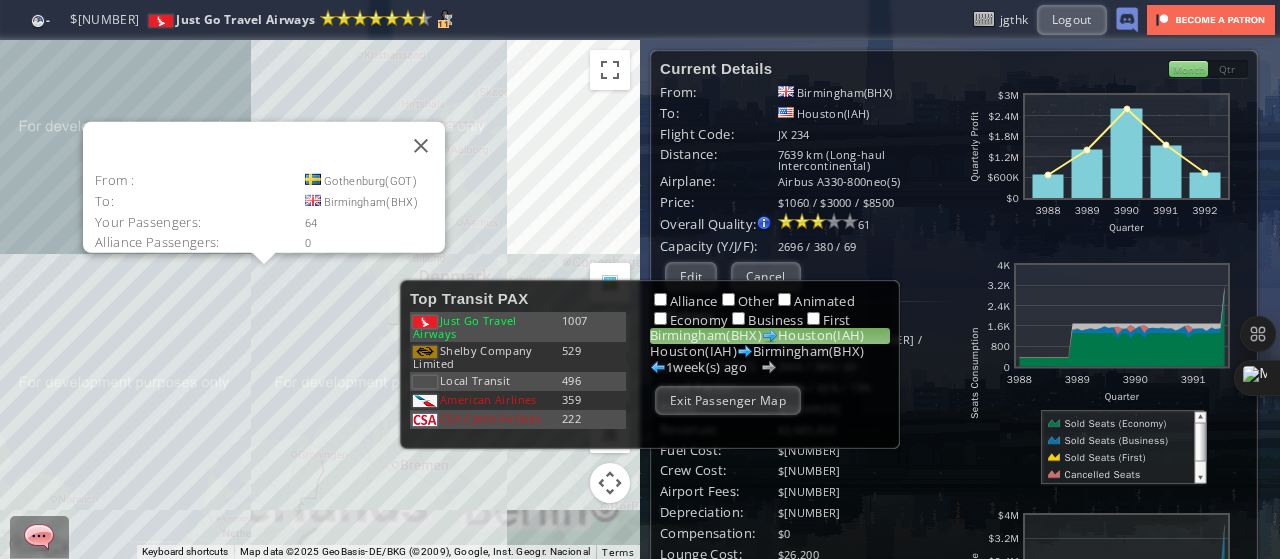click on "To navigate, press the arrow keys.
From :
[CITY]([CODE])
To:
[CITY]([CODE])
Your Passengers:
[NUMBER]
Alliance Passengers:
[NUMBER]
Other Passengers:
[NUMBER]" at bounding box center [320, 299] 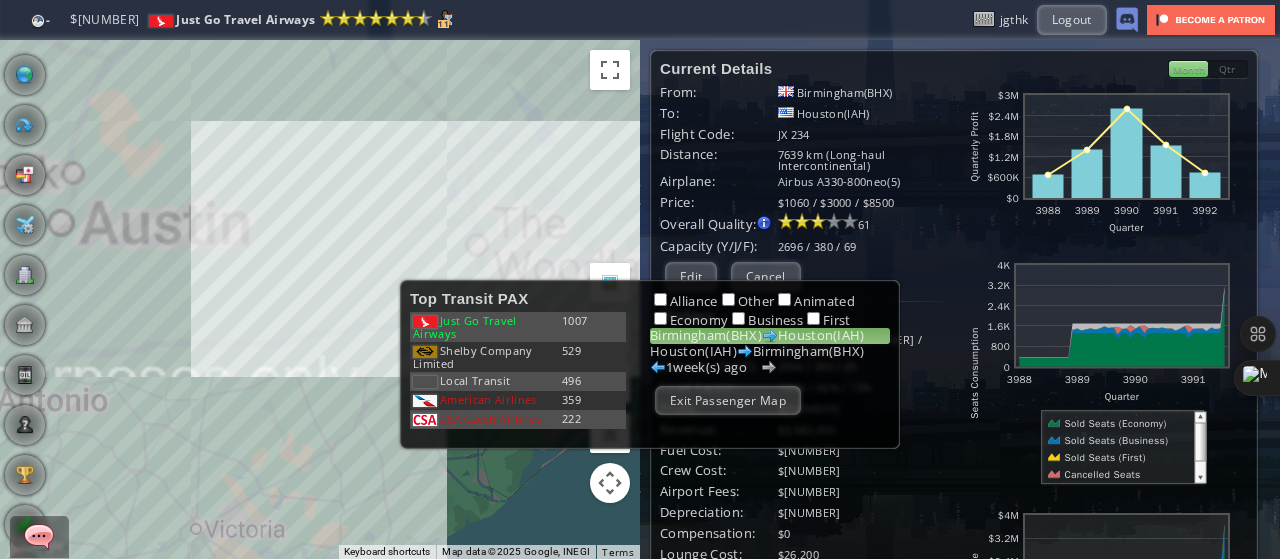 click on "To navigate, press the arrow keys." at bounding box center [320, 299] 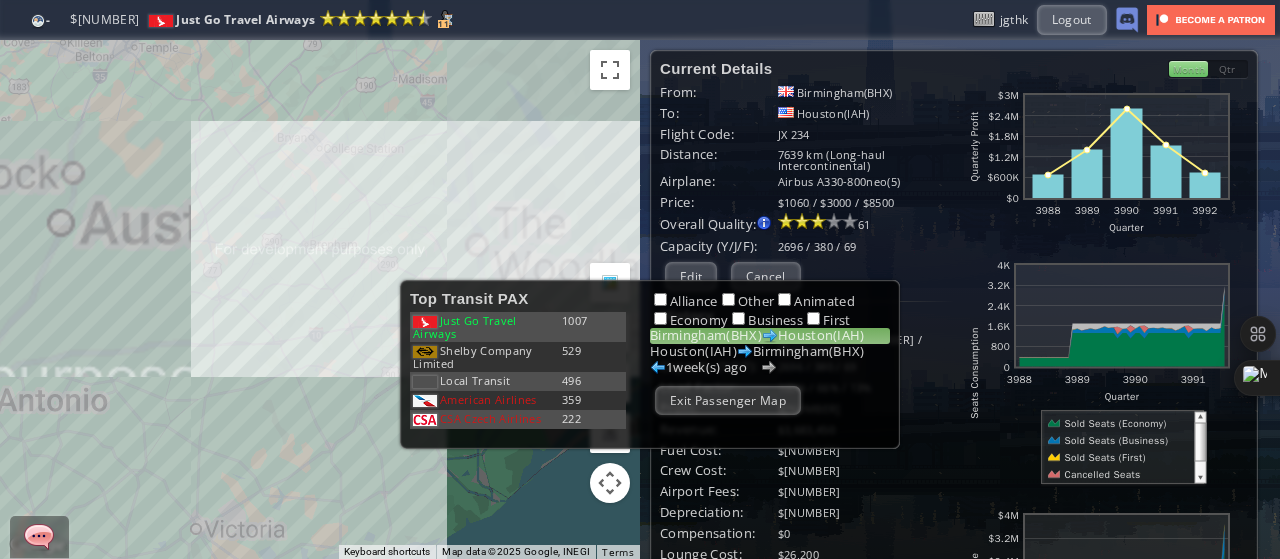 click on "[CITY]([CODE]) [CITY]([CODE])" at bounding box center [770, 336] 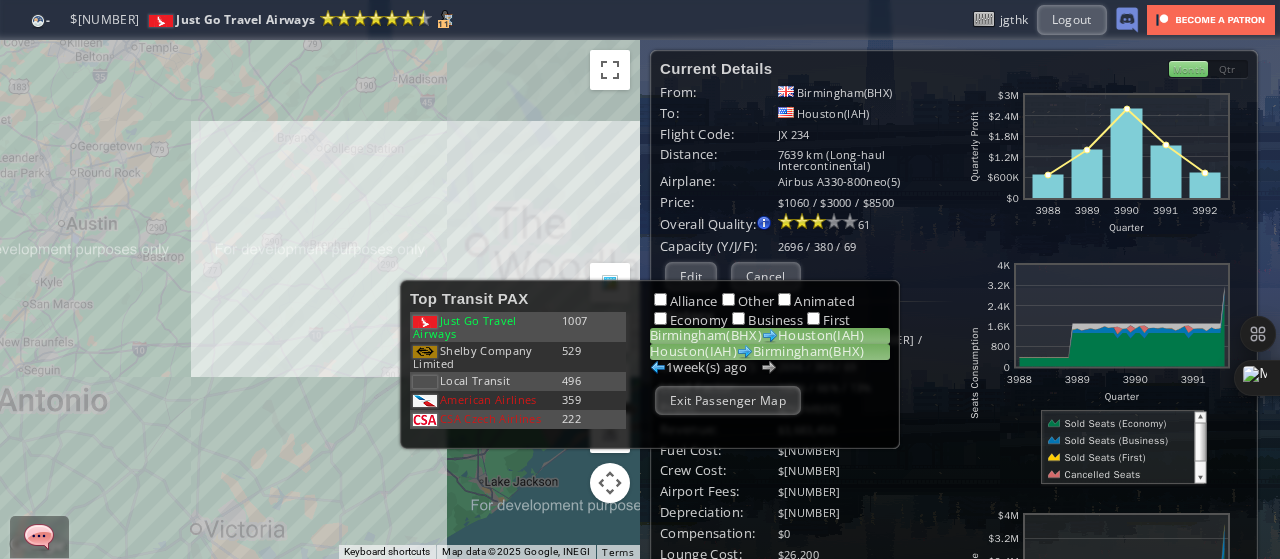 click on "Houston(IAH) Birmingham(BHX)" at bounding box center (770, 352) 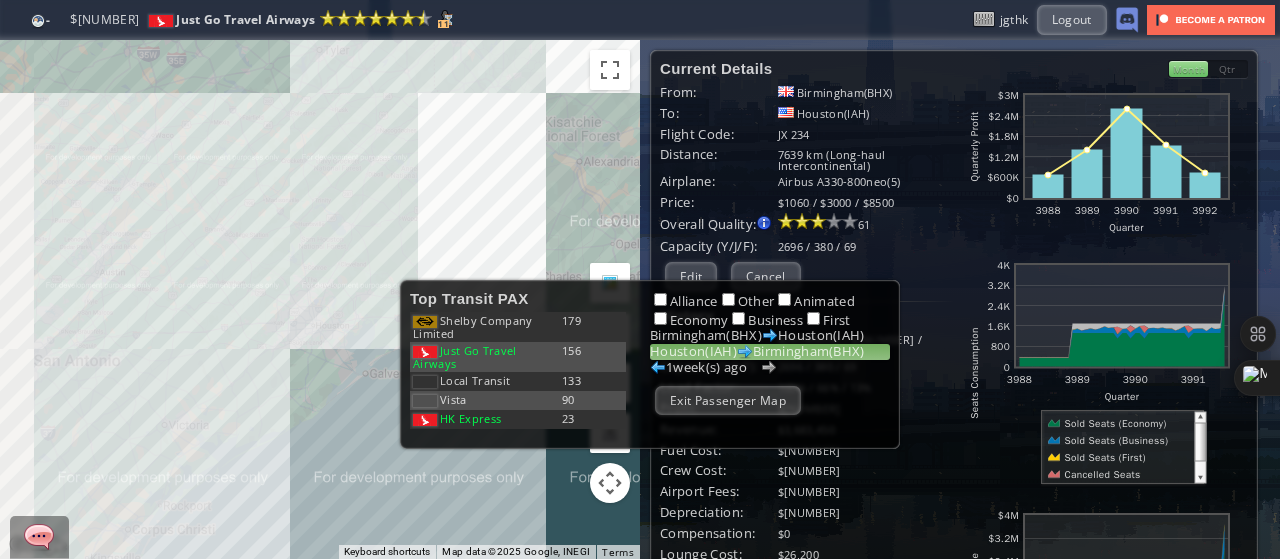 click on "To navigate, press the arrow keys." at bounding box center [320, 299] 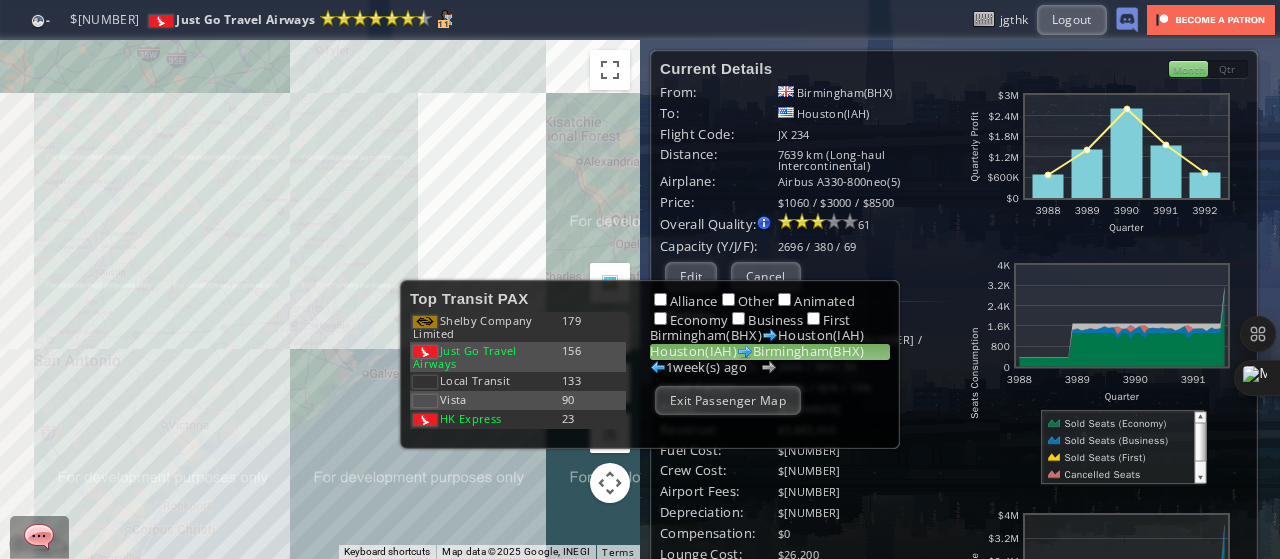 click on "To navigate, press the arrow keys." at bounding box center [320, 299] 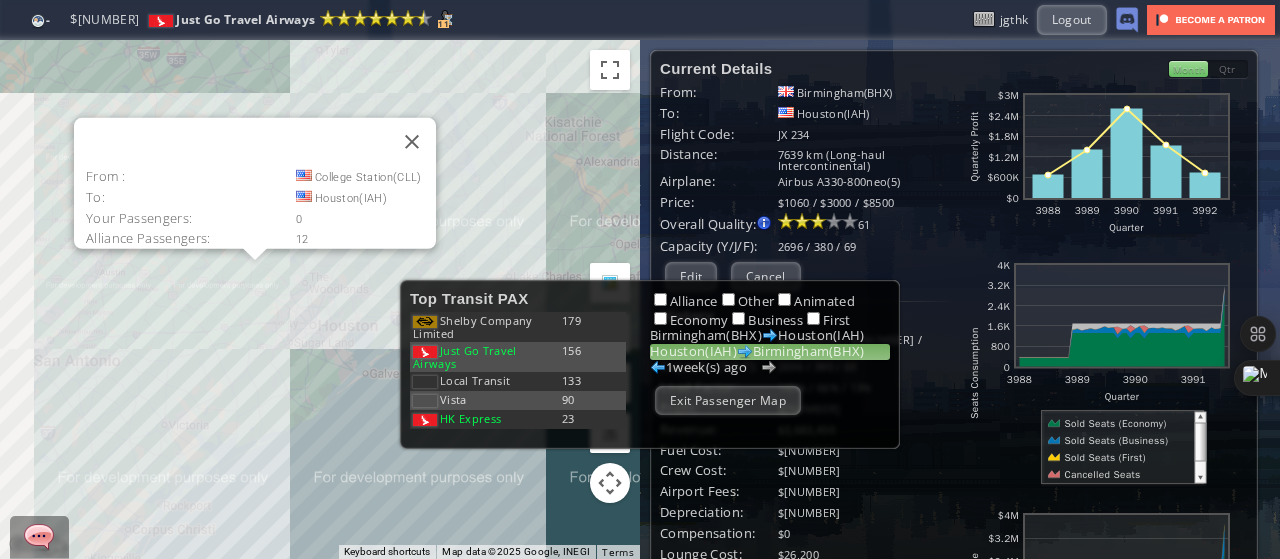 click on "To navigate, press the arrow keys.
From :
[CITY]([CODE])
To:
[CITY]([CODE])
Your Passengers:
[NUMBER]
Alliance Passengers:
[NUMBER]
Other Passengers:
[NUMBER]" at bounding box center (320, 299) 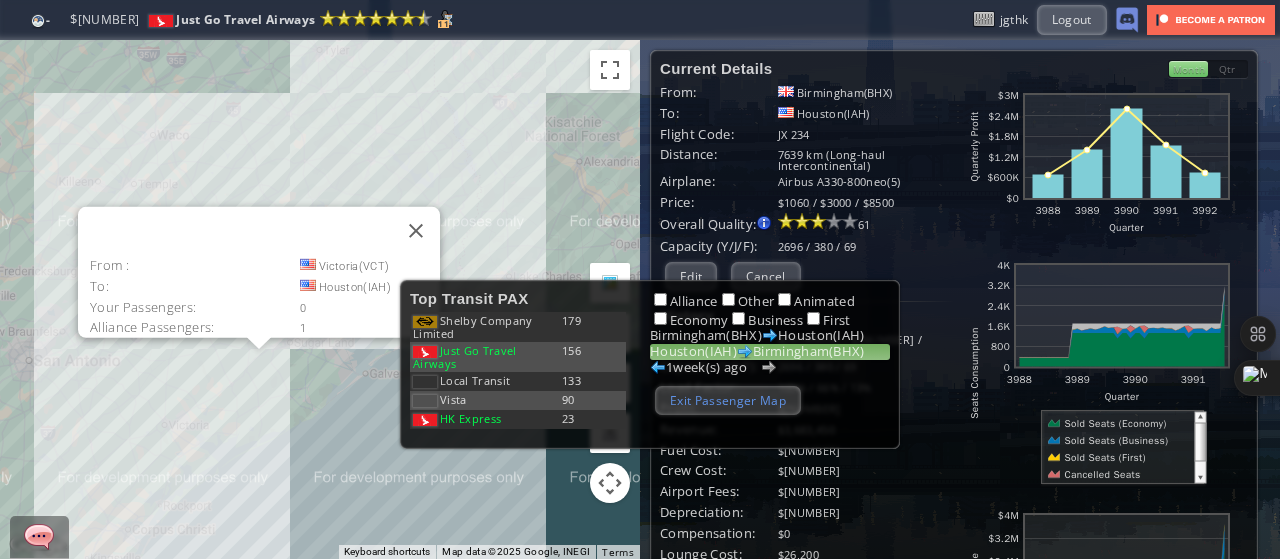 click on "Exit Passenger Map" at bounding box center (728, 400) 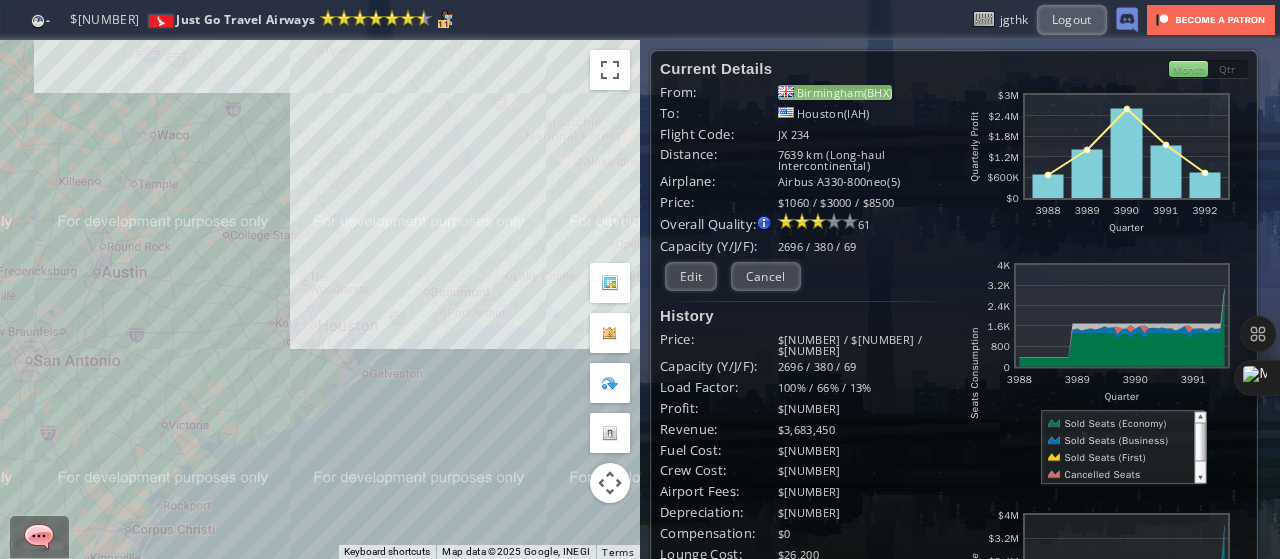click on "Birmingham(BHX)" at bounding box center [835, 92] 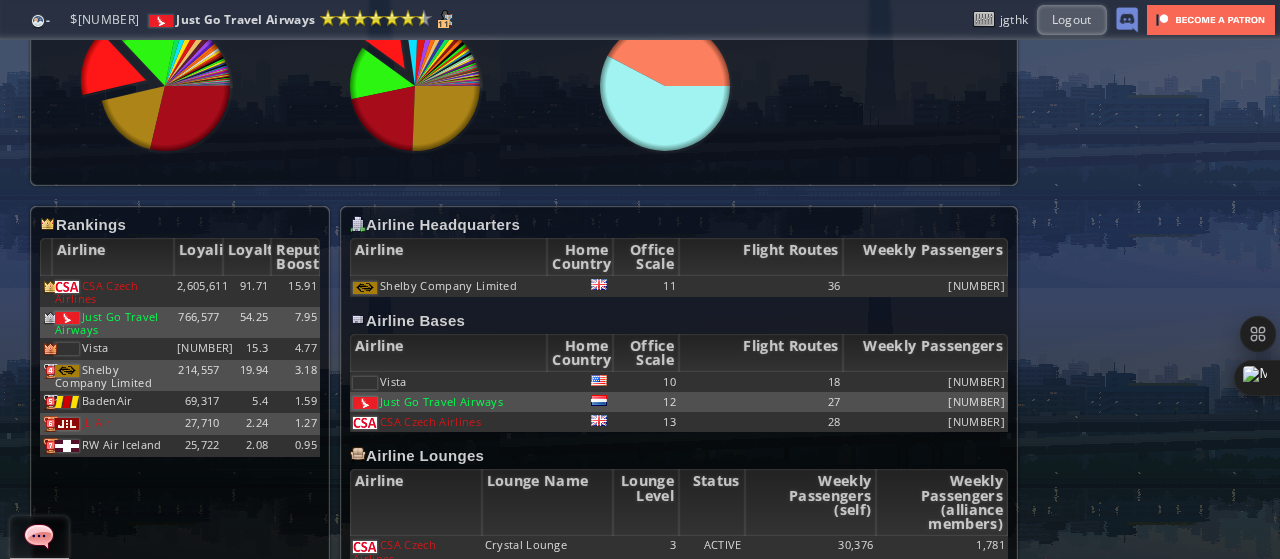 scroll, scrollTop: 981, scrollLeft: 0, axis: vertical 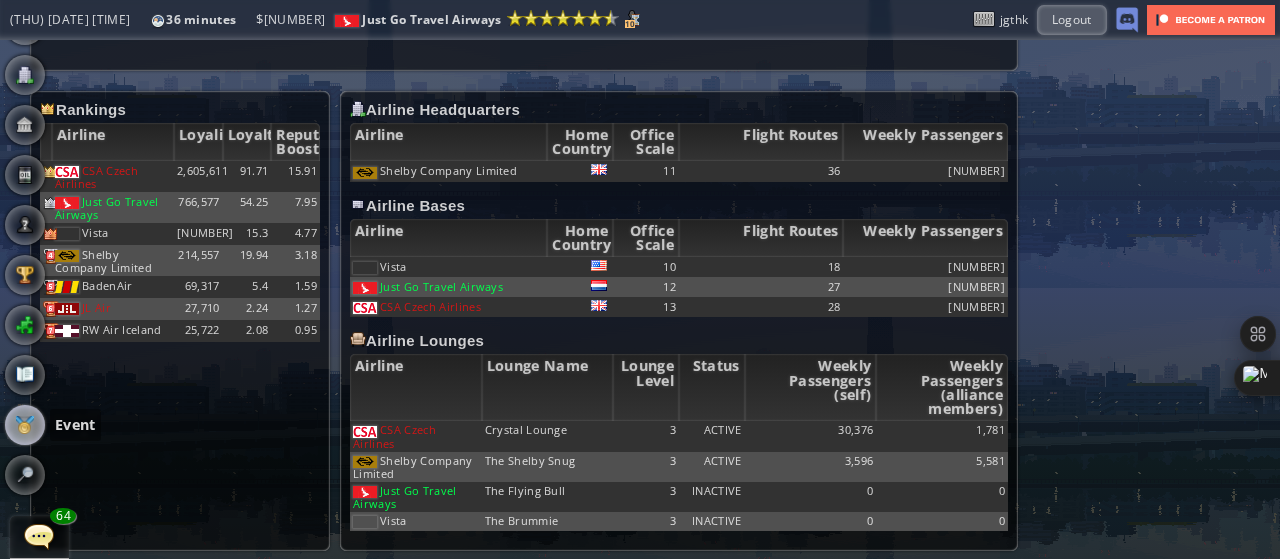 click at bounding box center (25, 425) 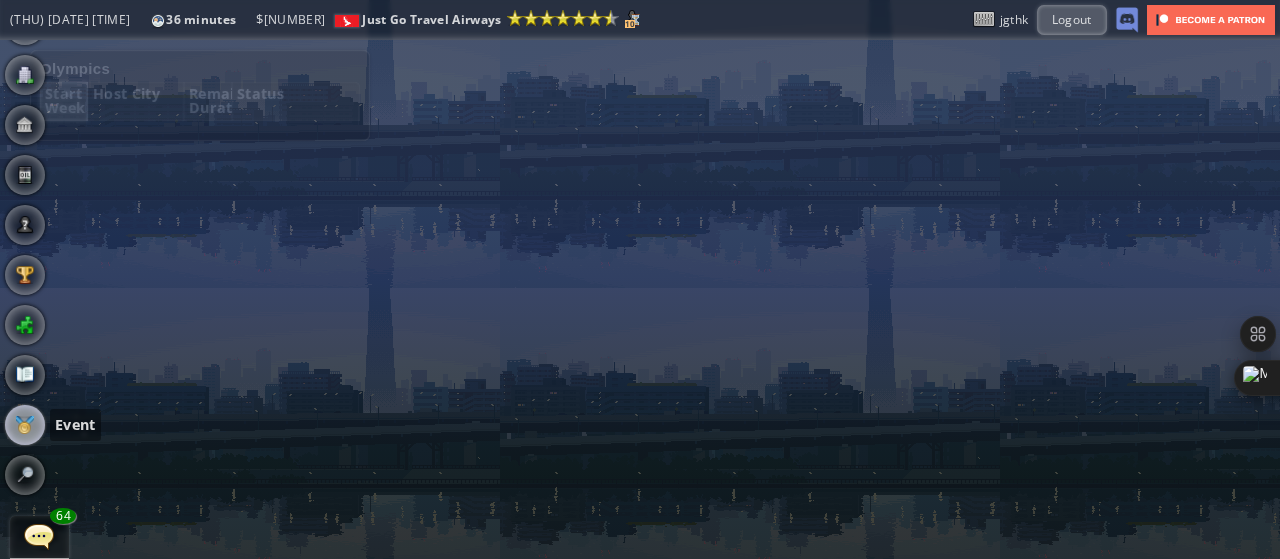 scroll, scrollTop: 0, scrollLeft: 0, axis: both 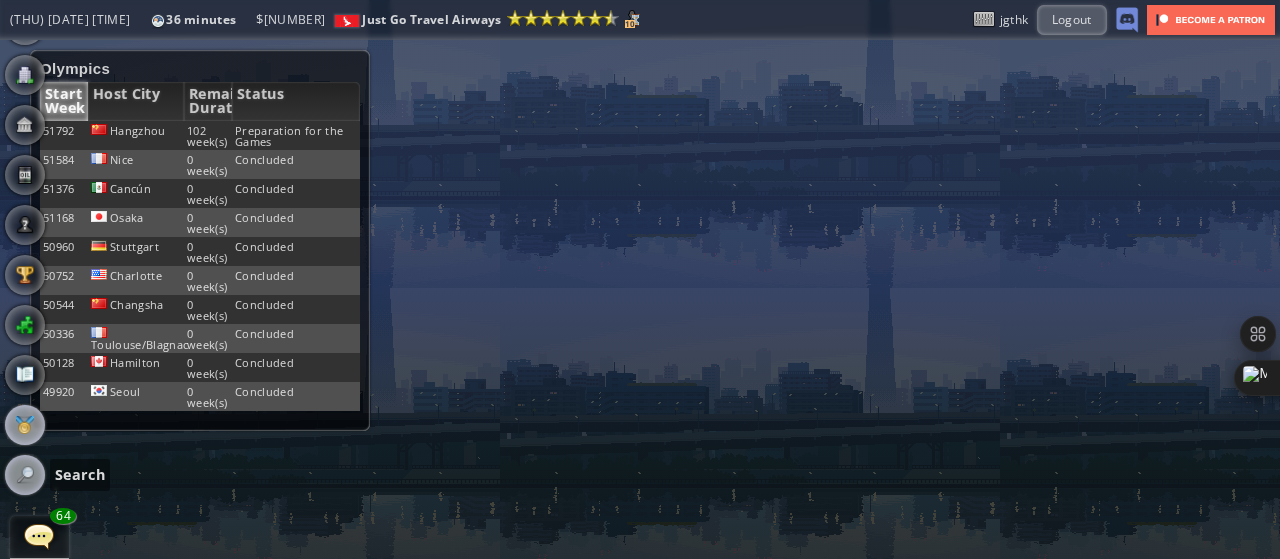 click at bounding box center [25, 475] 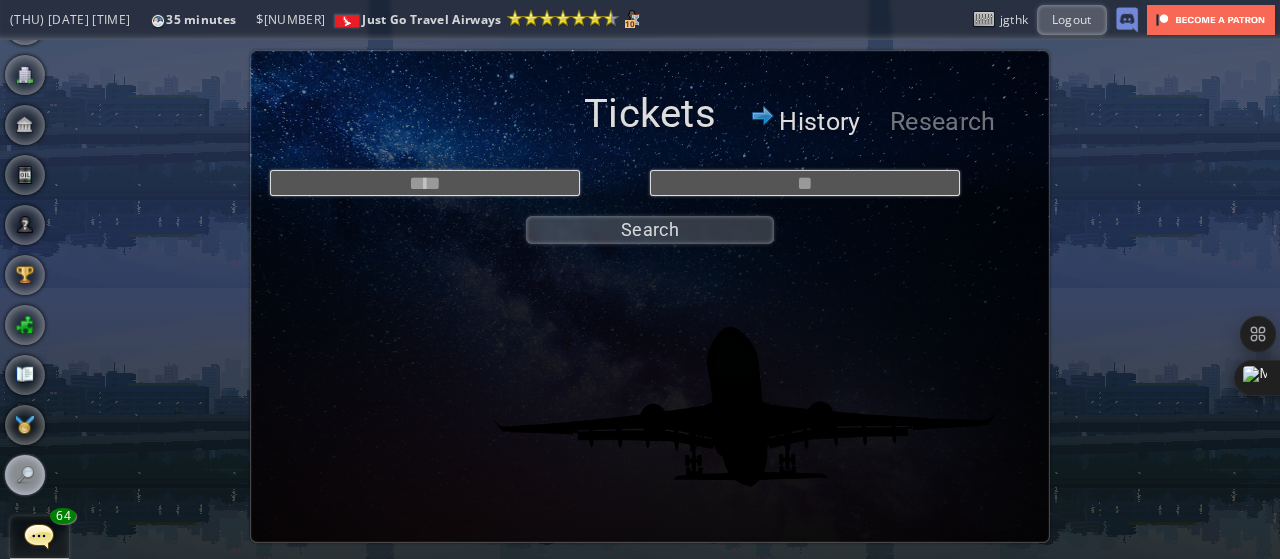 click on "History" at bounding box center [820, 122] 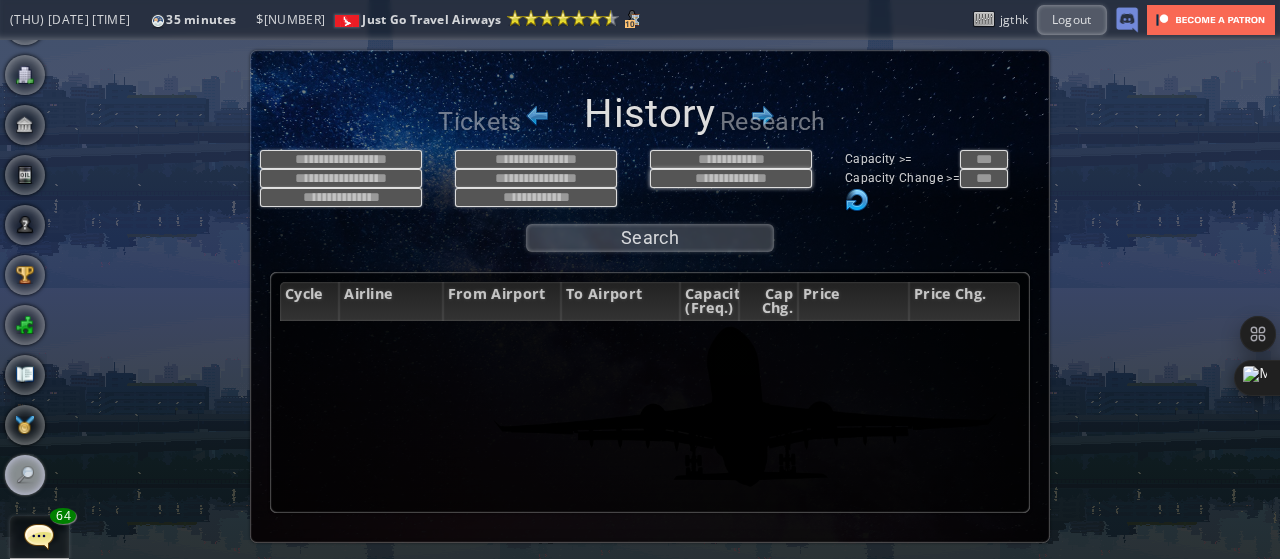 click at bounding box center [731, 178] 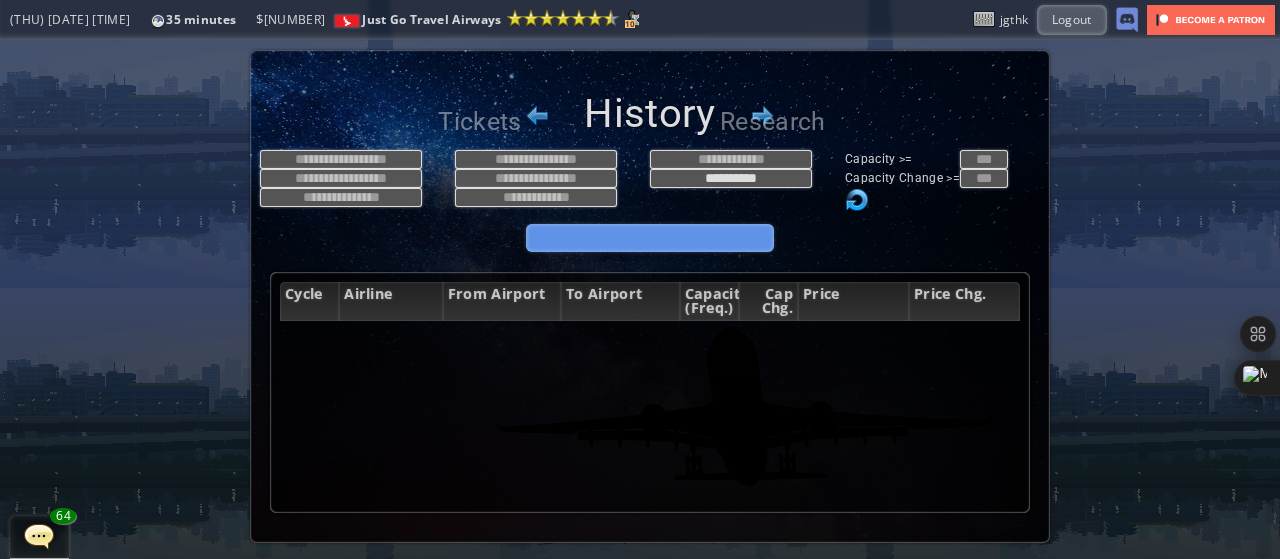 click on "Search" at bounding box center [650, 238] 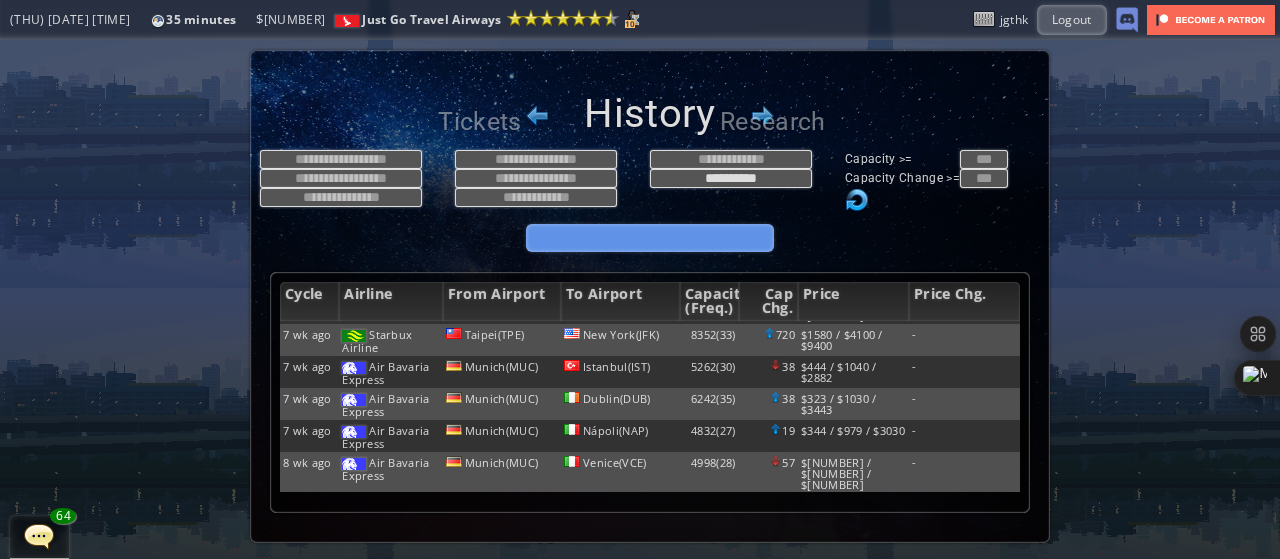 scroll, scrollTop: 758, scrollLeft: 0, axis: vertical 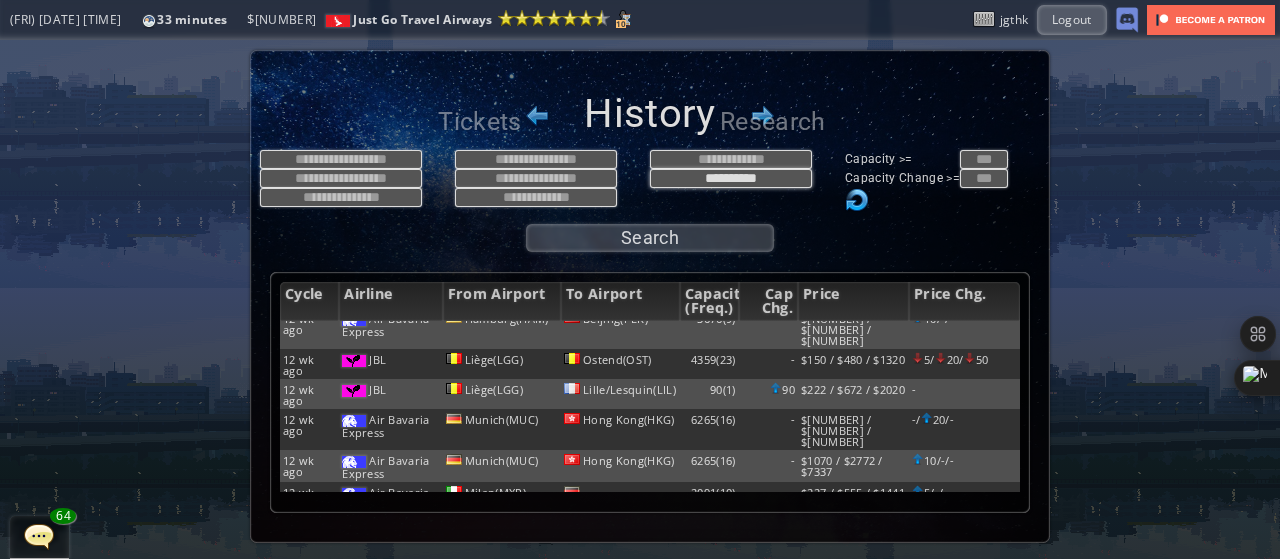 click on "**********" at bounding box center (731, 178) 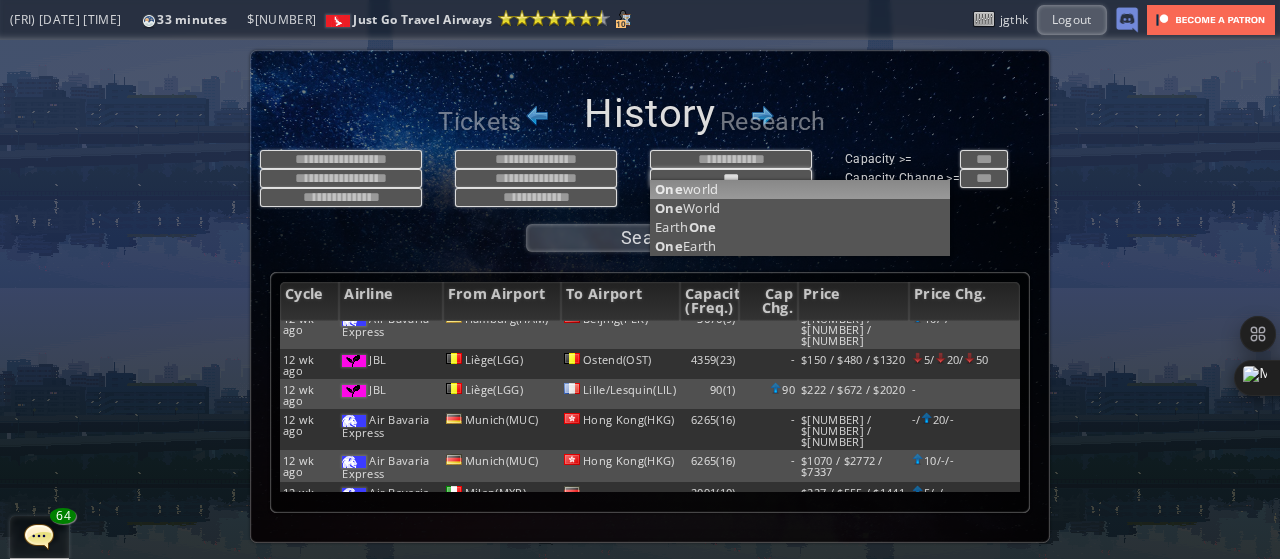 type on "***" 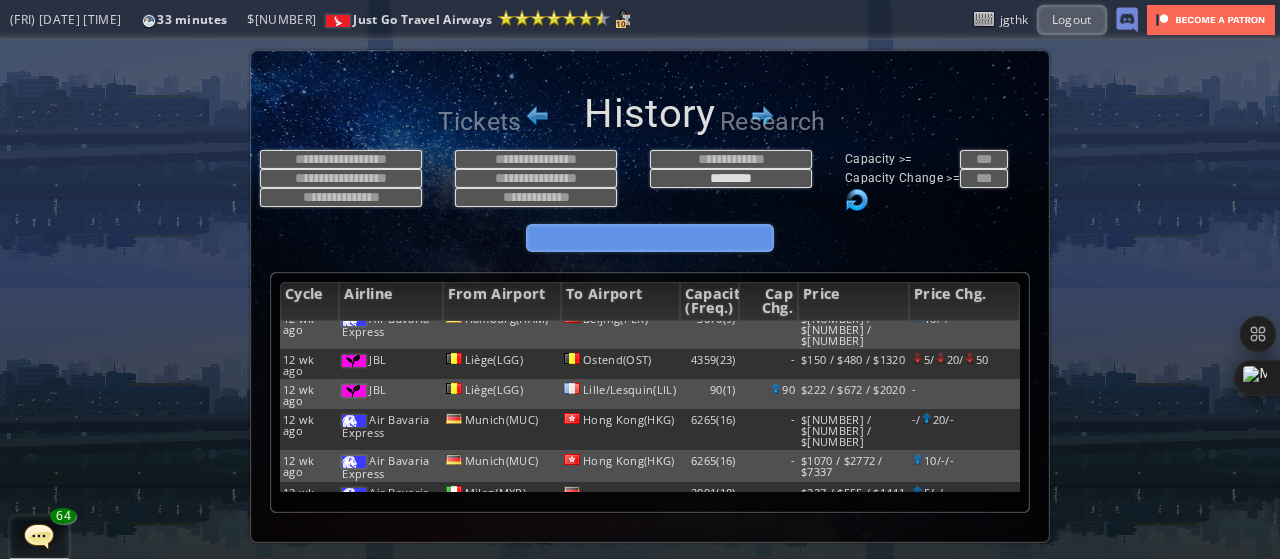click on "Search" at bounding box center [650, 238] 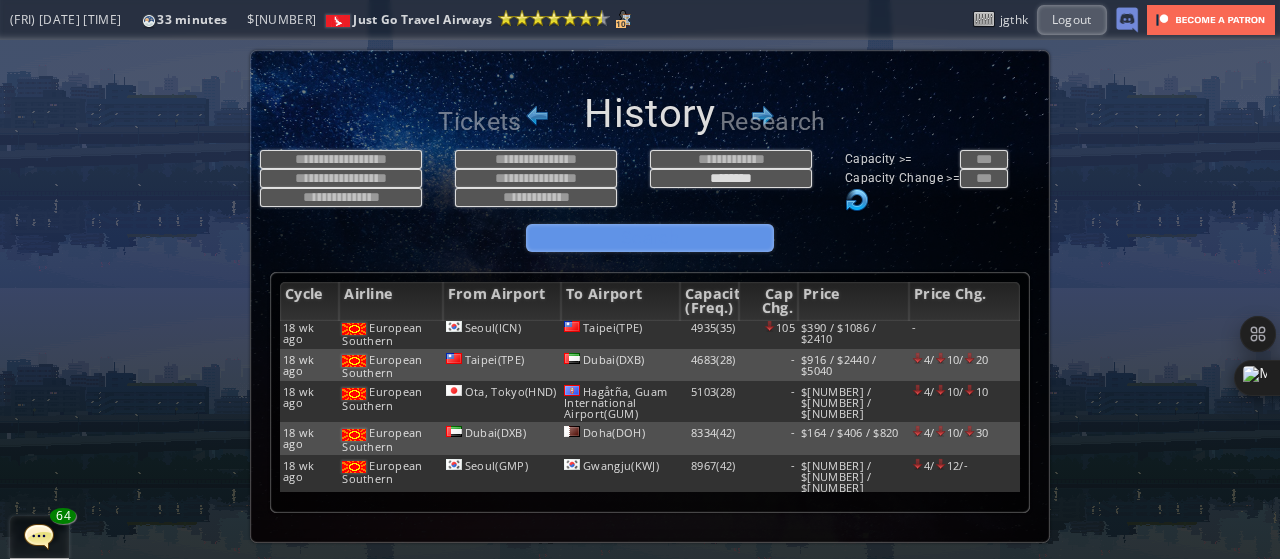 scroll, scrollTop: 2410, scrollLeft: 0, axis: vertical 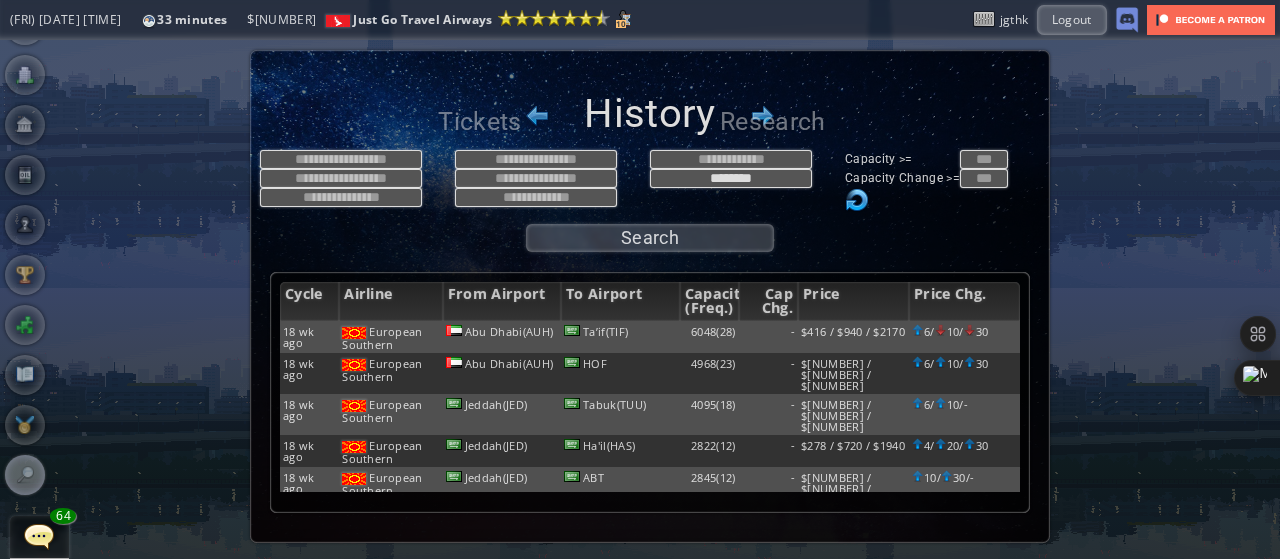 click at bounding box center (7, 279) 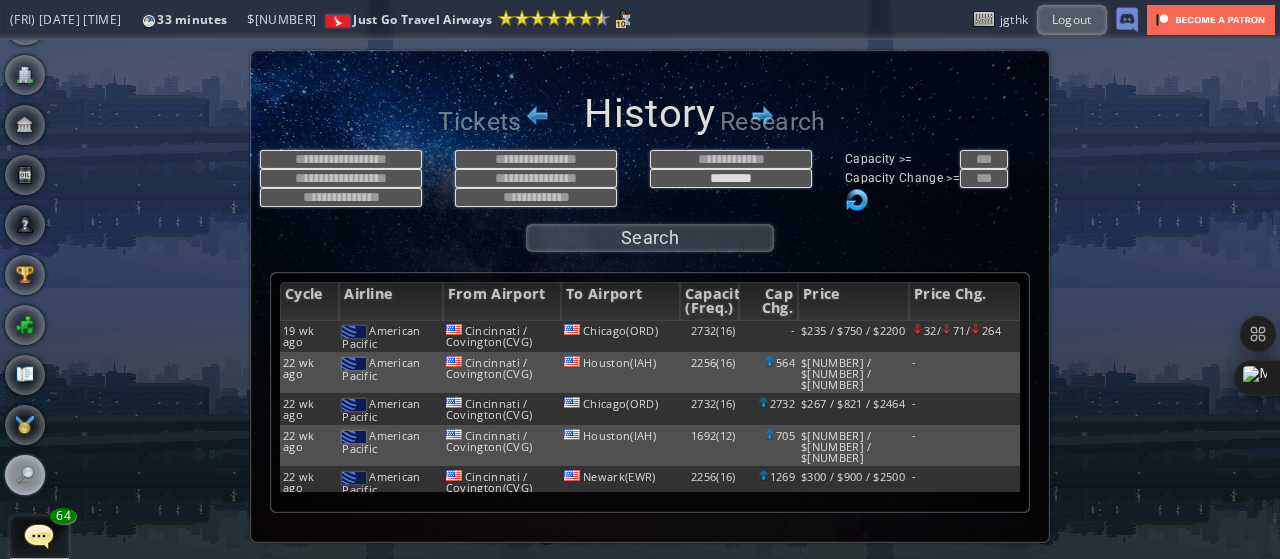 scroll, scrollTop: 2913, scrollLeft: 0, axis: vertical 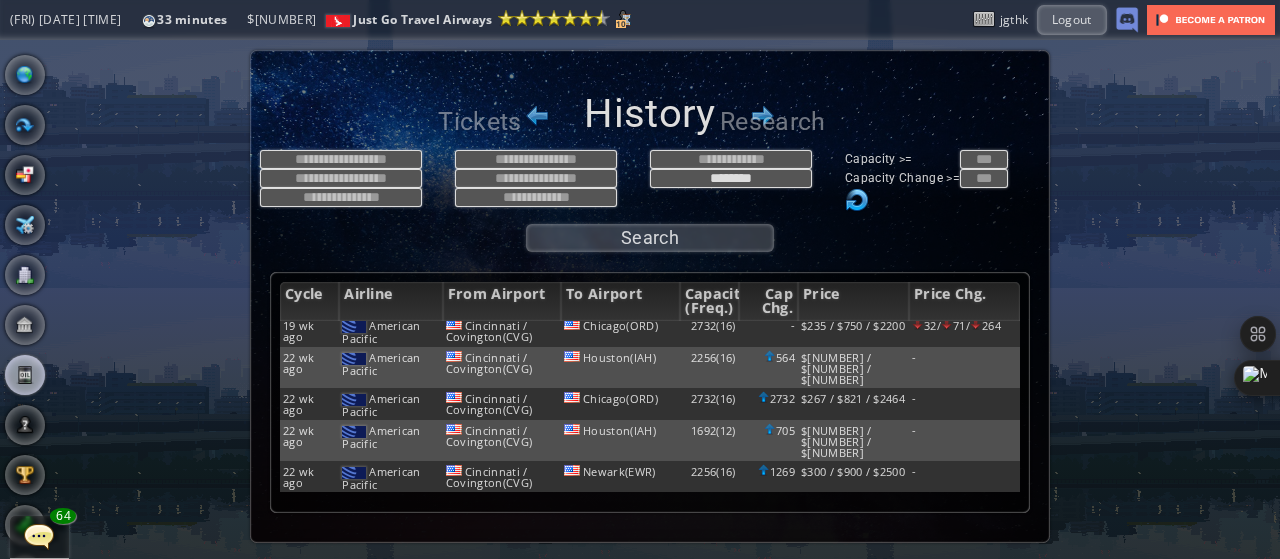 click at bounding box center [25, 375] 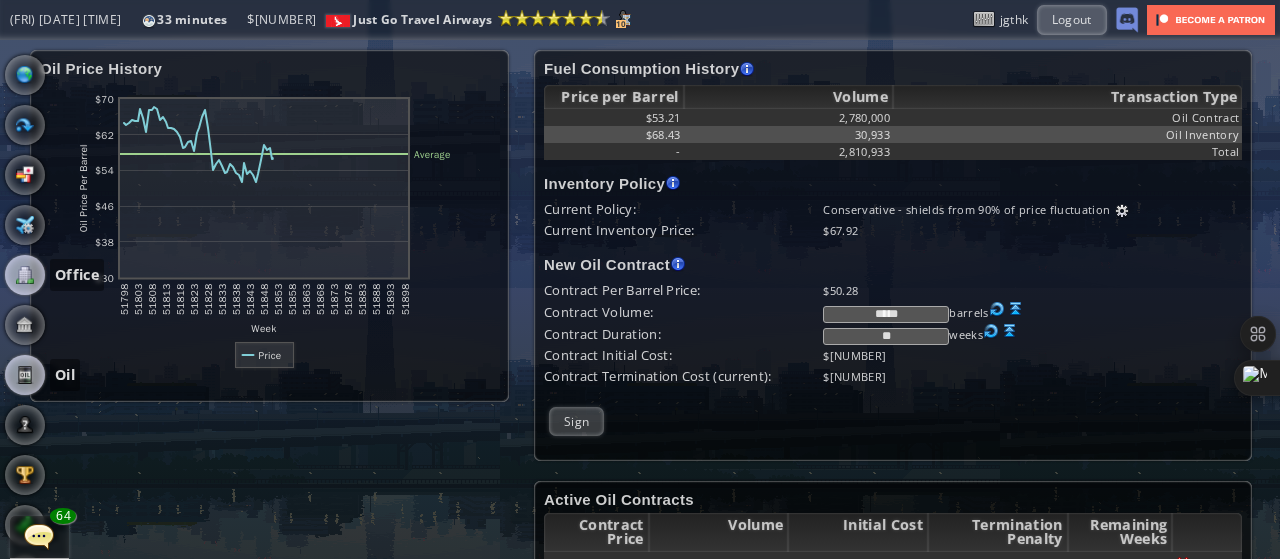click at bounding box center [25, 275] 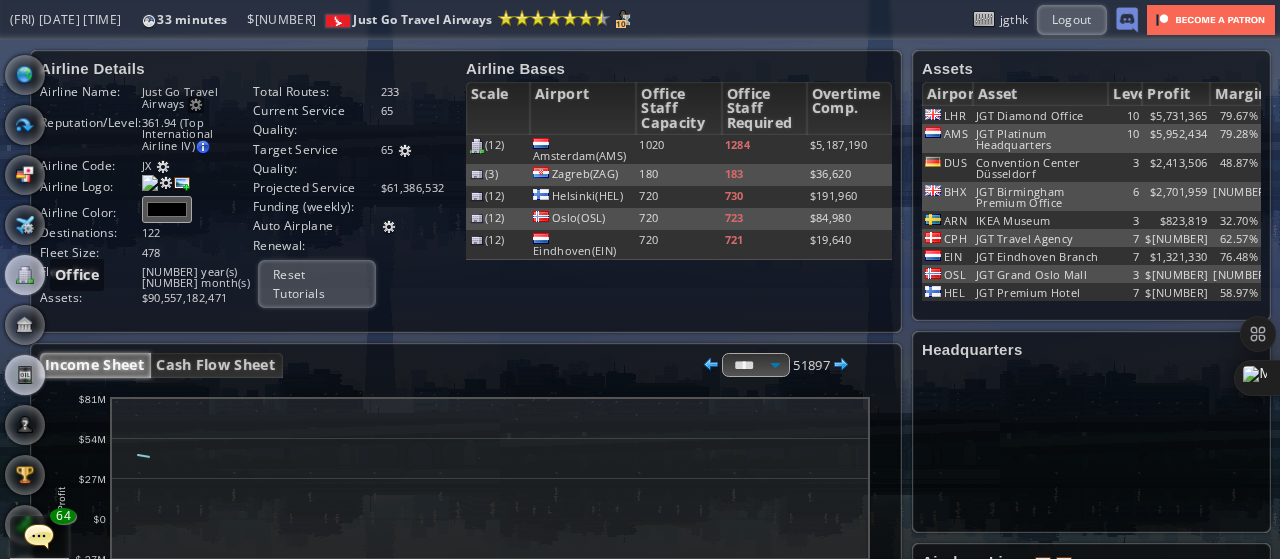 click at bounding box center (25, 375) 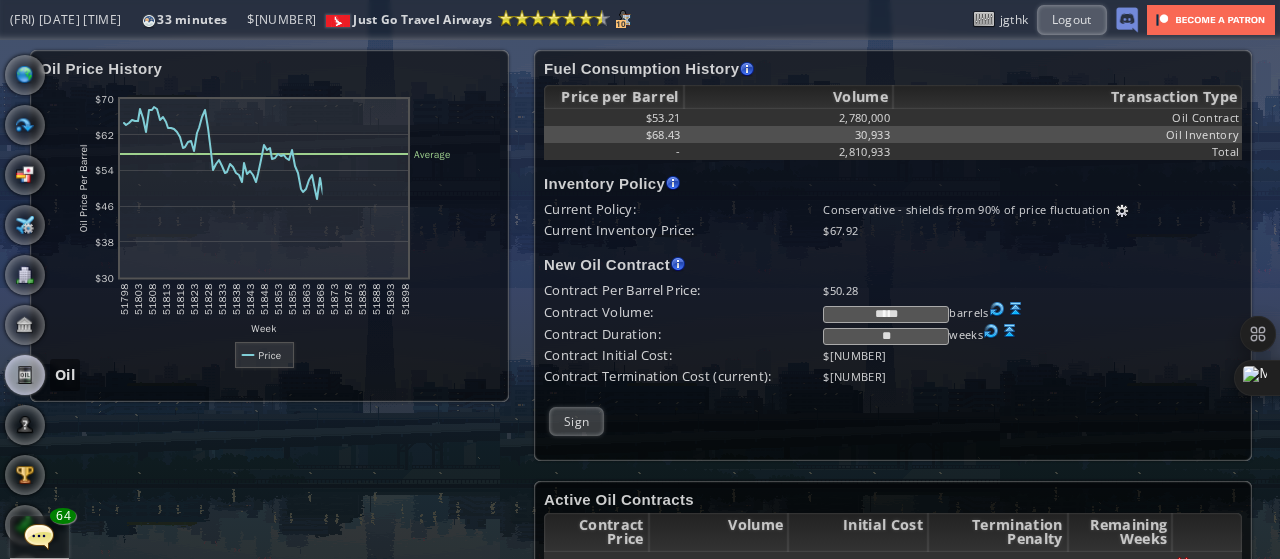 scroll, scrollTop: 46, scrollLeft: 0, axis: vertical 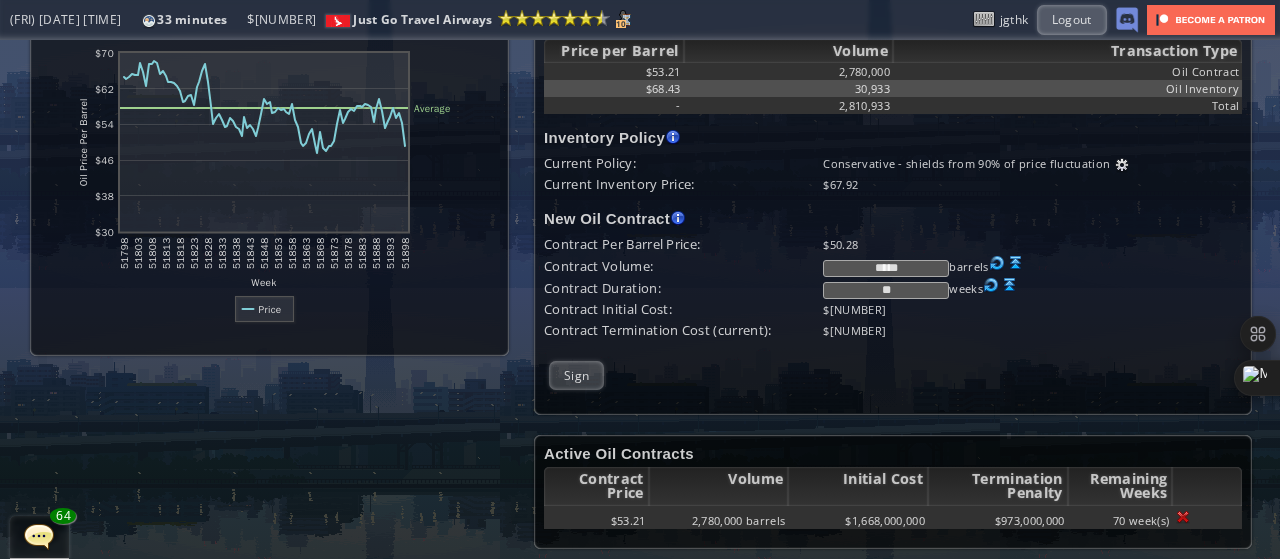 click on "*****" at bounding box center (886, 268) 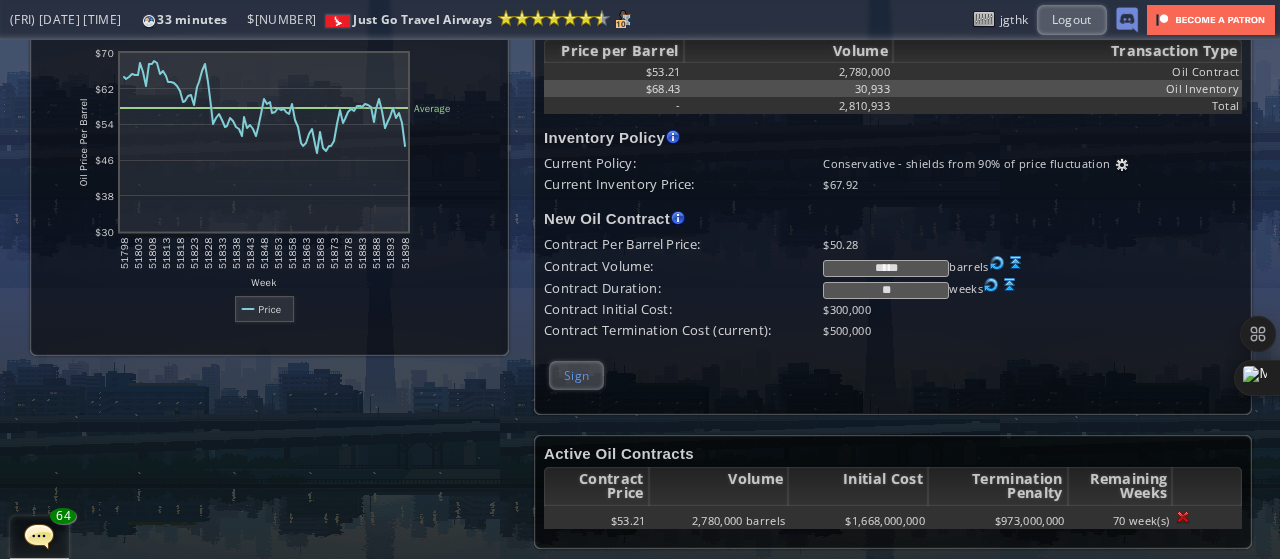 type on "*****" 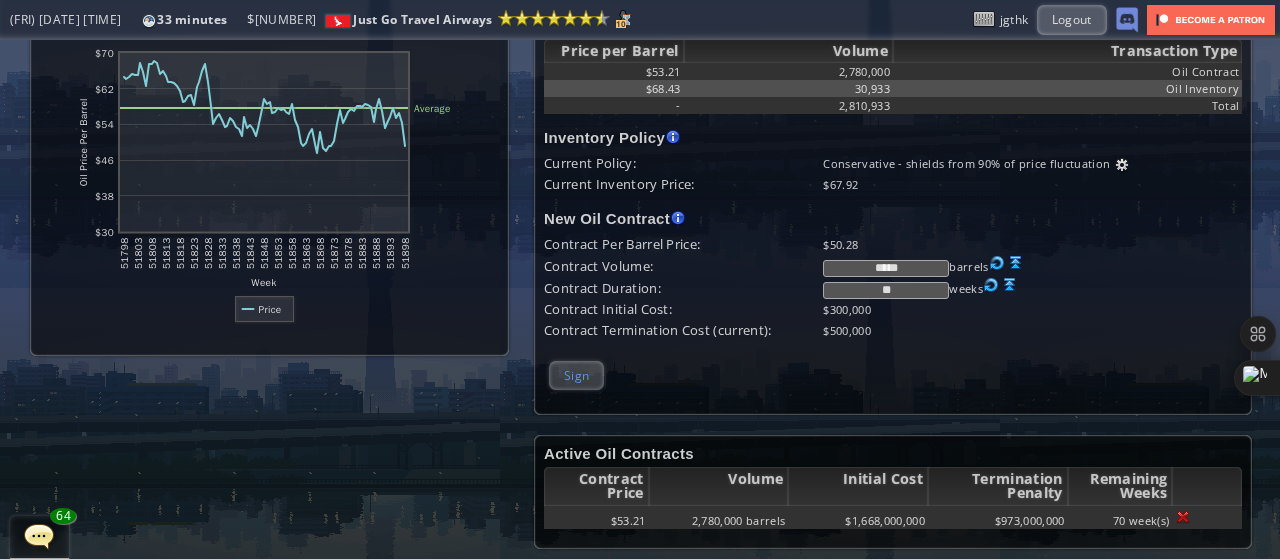 click on "Sign" at bounding box center [576, 375] 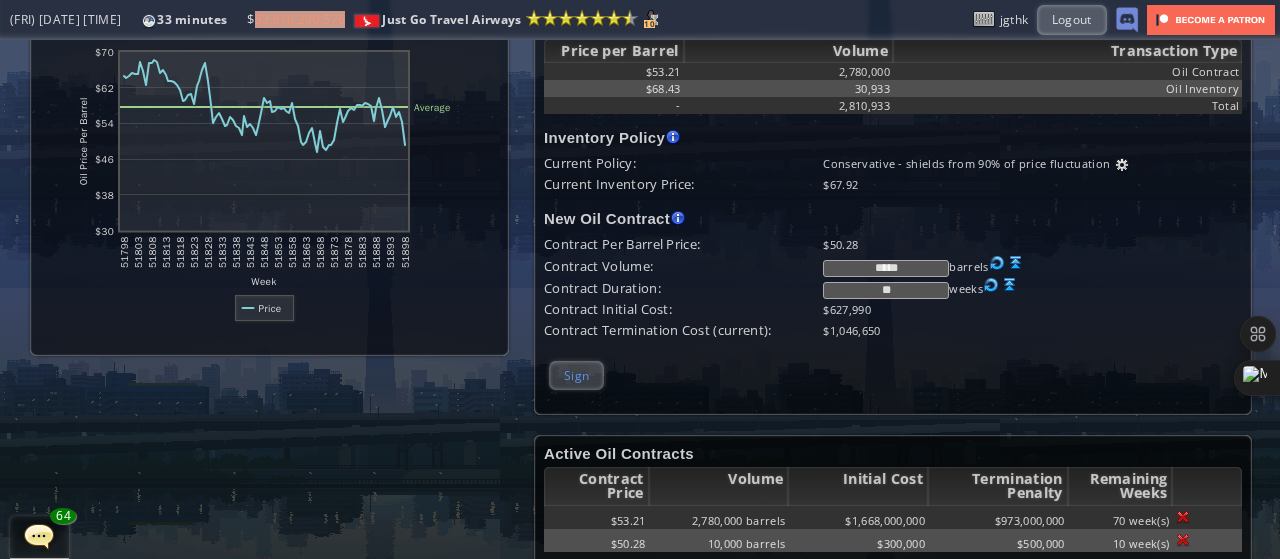 scroll, scrollTop: 70, scrollLeft: 0, axis: vertical 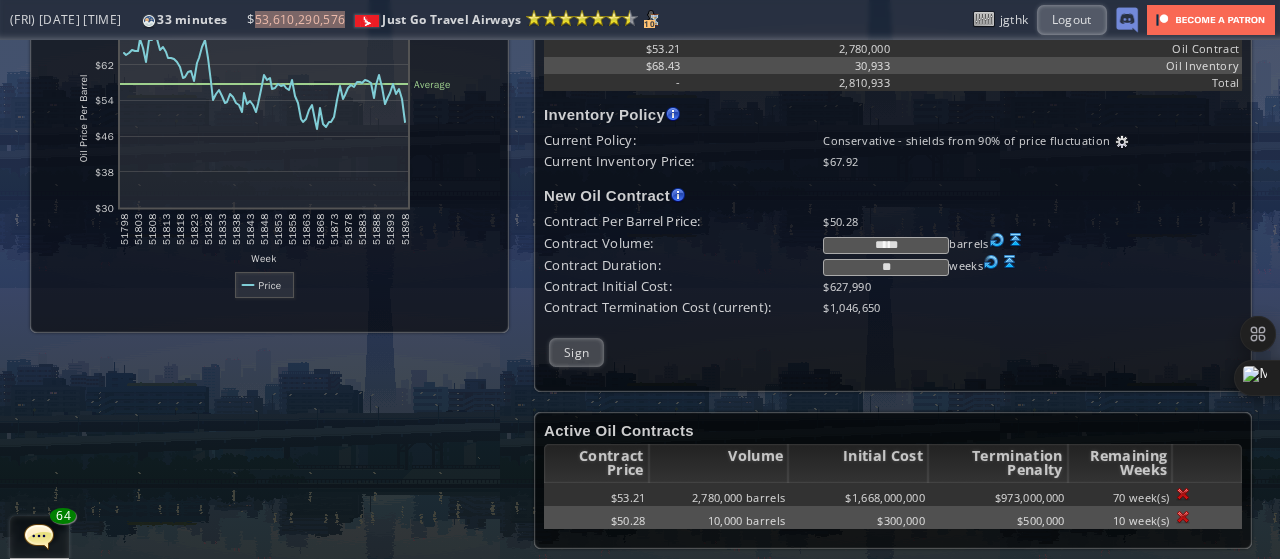 click on "Oil Price History
abcdefhiklmnopqrstuvwxyz Loading chart. Please wait. abcdefhiklmnopqrstuvwxyz Week Oil Price Per Barrel $[NUMBER] $[NUMBER] $[NUMBER] $[NUMBER] $[NUMBER] $[NUMBER] [NUMBER] [NUMBER] [NUMBER] [NUMBER] [NUMBER] [NUMBER] [NUMBER] [NUMBER] [NUMBER] [NUMBER] [NUMBER] [NUMBER] [NUMBER] [NUMBER] Average Price" at bounding box center (272, 157) 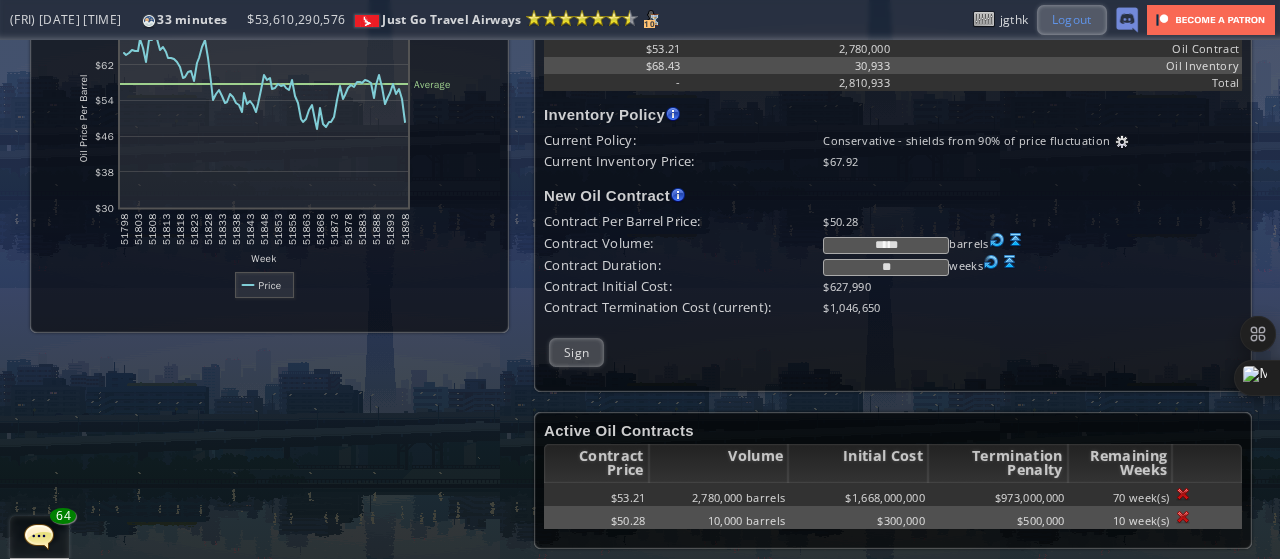 click on "Logout" at bounding box center [1072, 19] 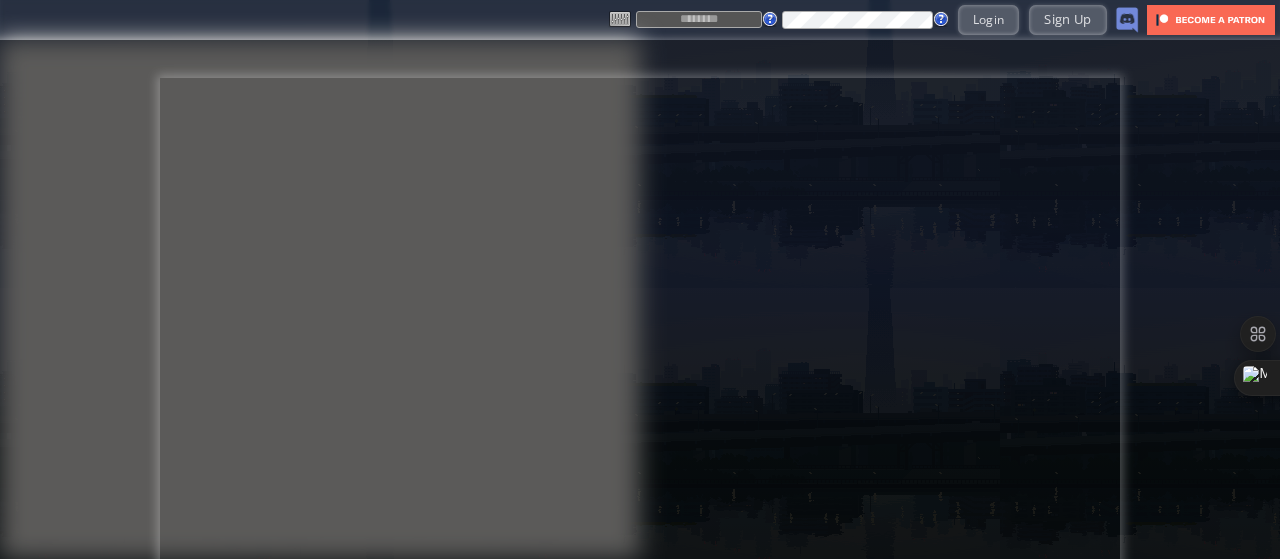 scroll, scrollTop: 0, scrollLeft: 0, axis: both 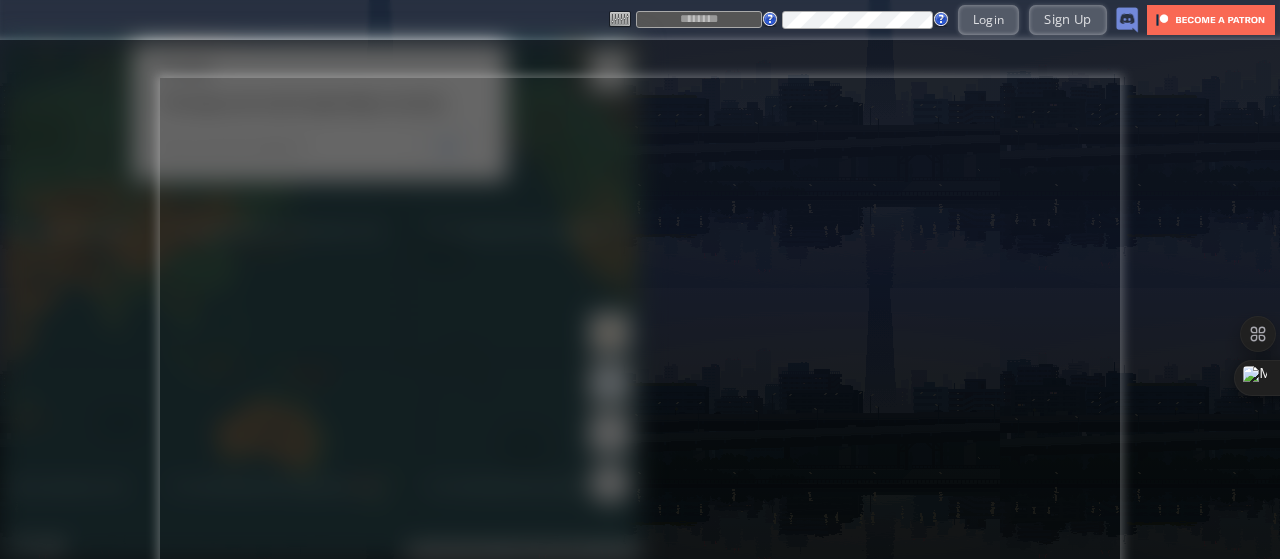 type on "*****" 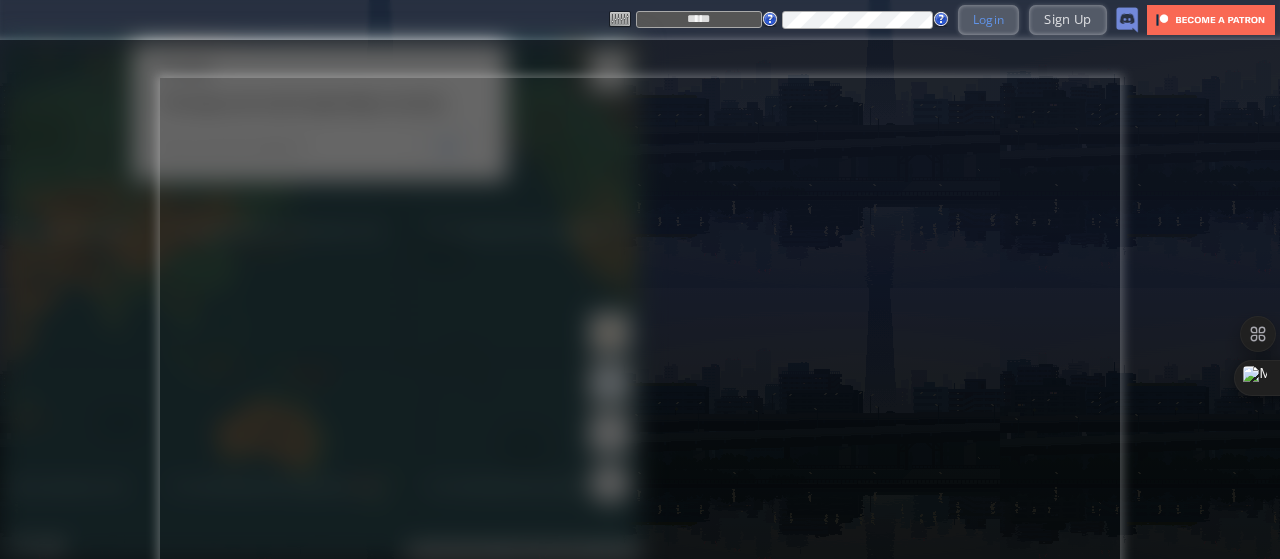 click on "Login" at bounding box center [989, 19] 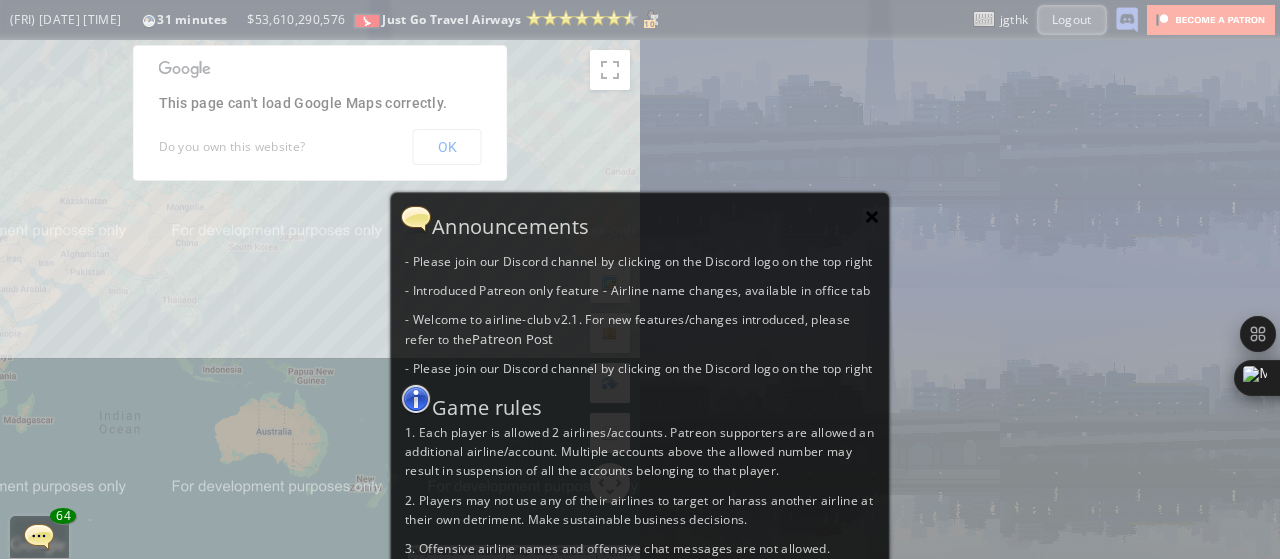 click on "×" at bounding box center [872, 216] 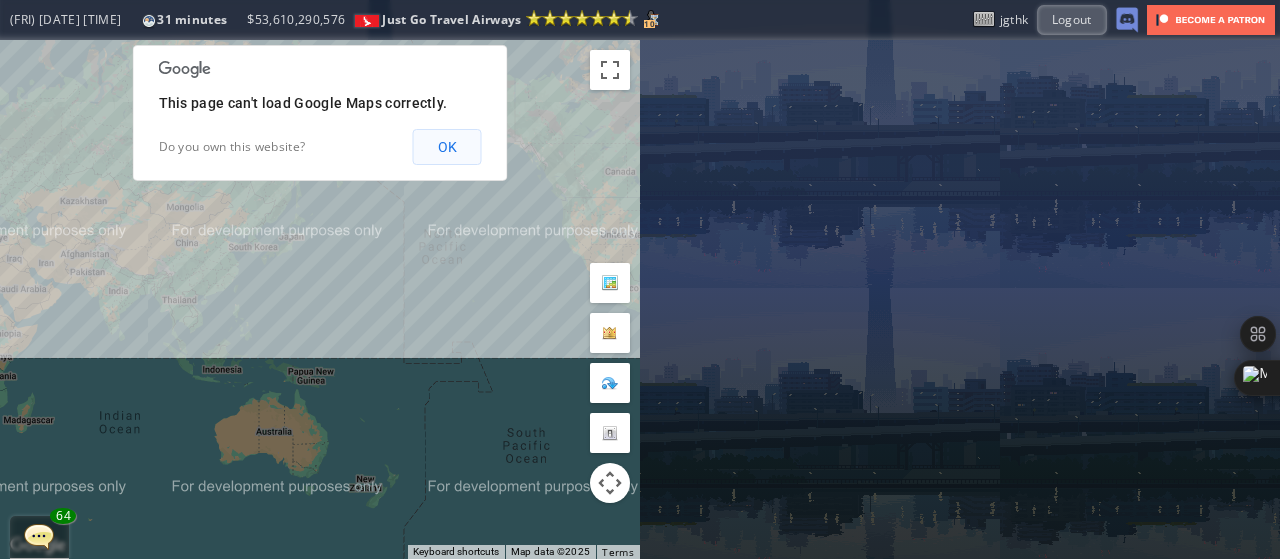 click on "OK" at bounding box center (447, 147) 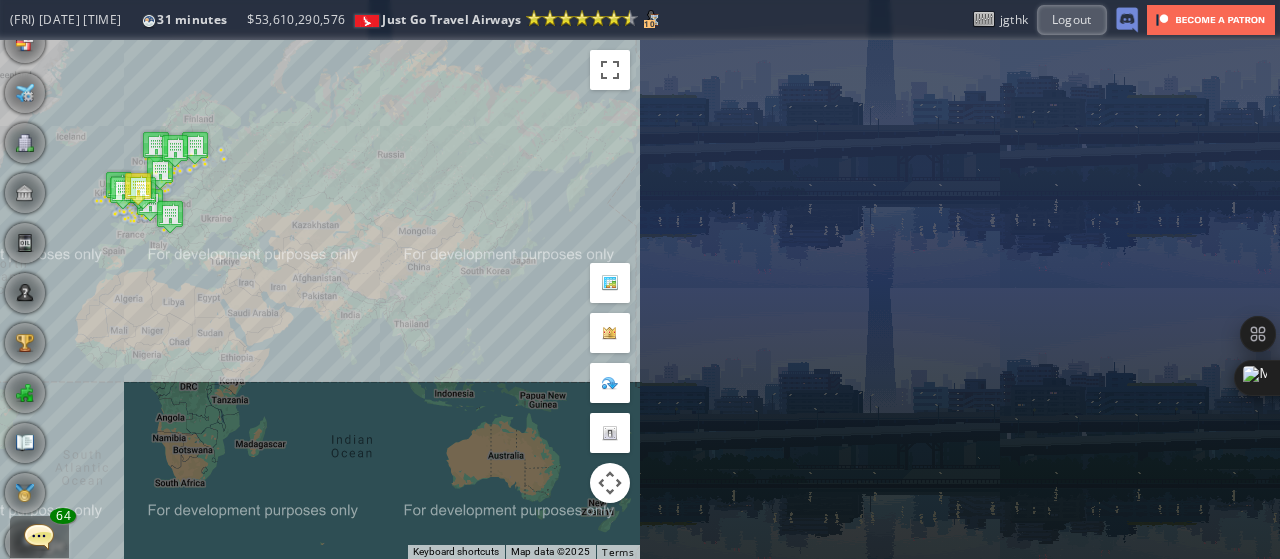 scroll, scrollTop: 105, scrollLeft: 0, axis: vertical 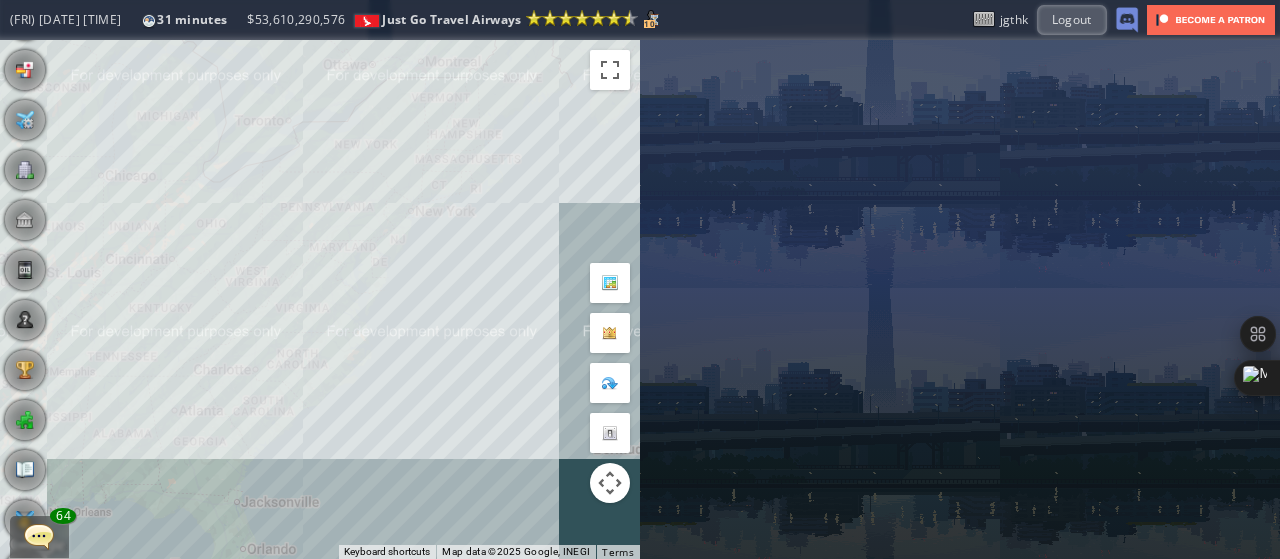 click on "To navigate, press the arrow keys." at bounding box center [320, 299] 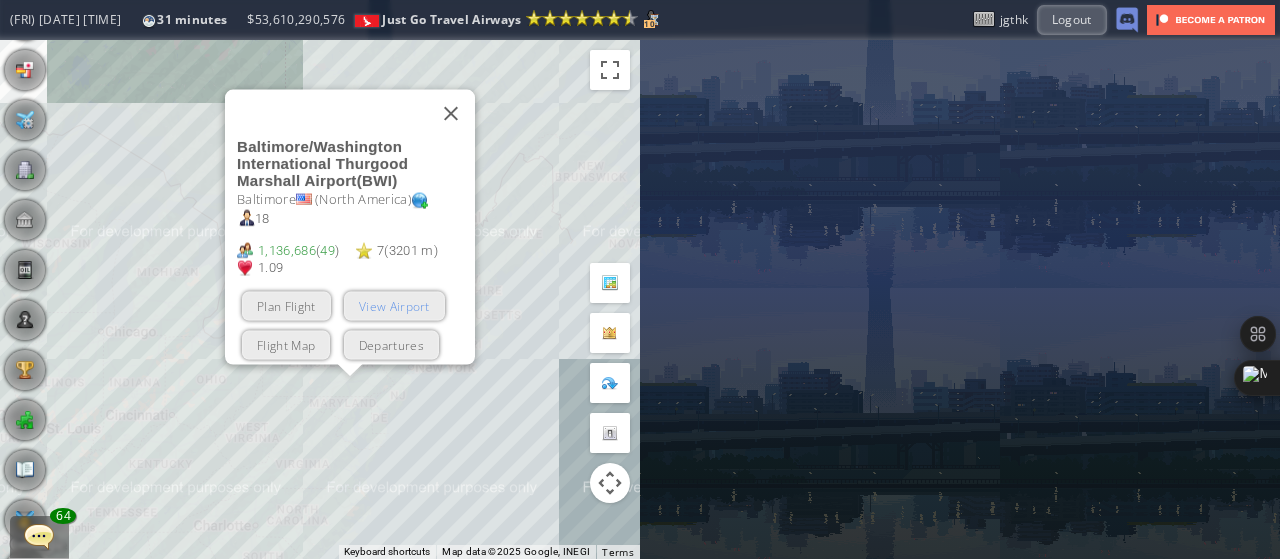 click on "View Airport" at bounding box center [394, 305] 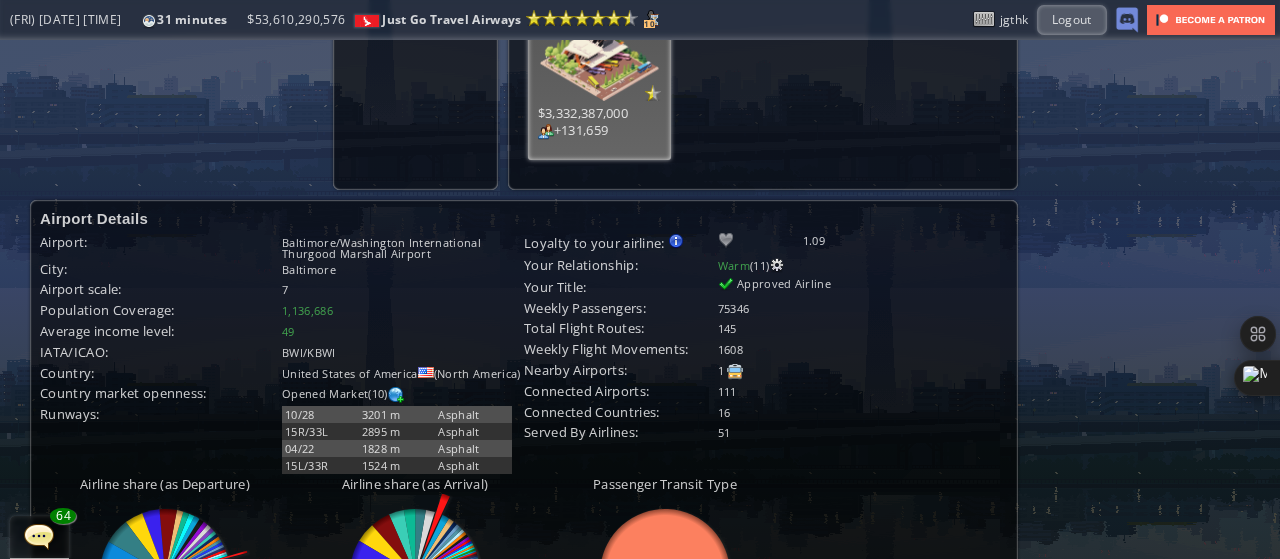 scroll, scrollTop: 408, scrollLeft: 0, axis: vertical 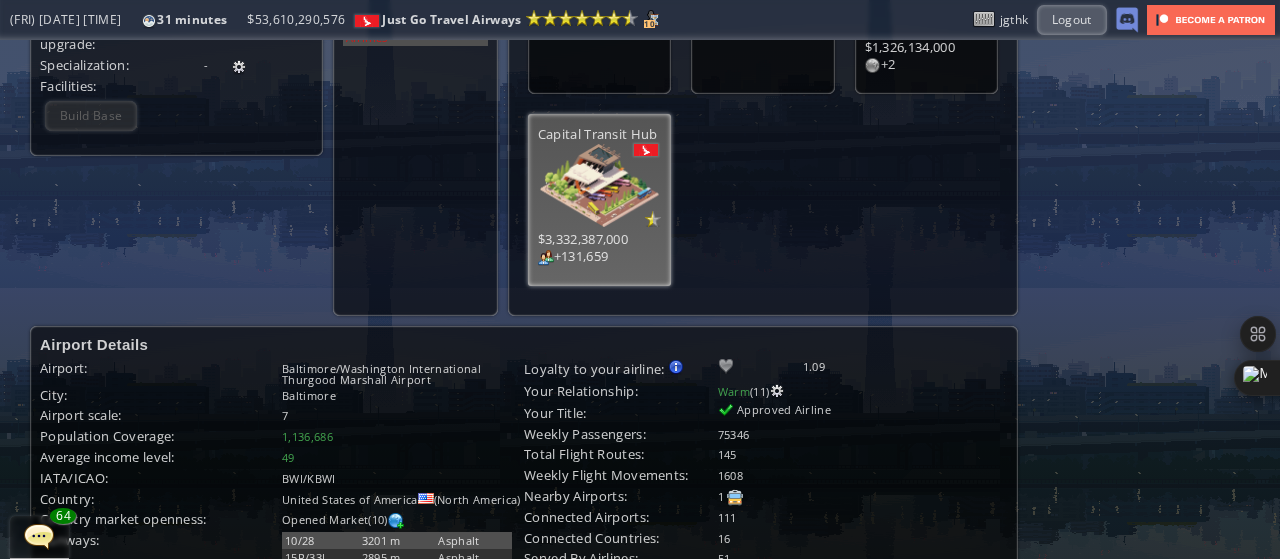 click on "Capital Transit Hub $3,332,387,000 +131,659" at bounding box center [599, 200] 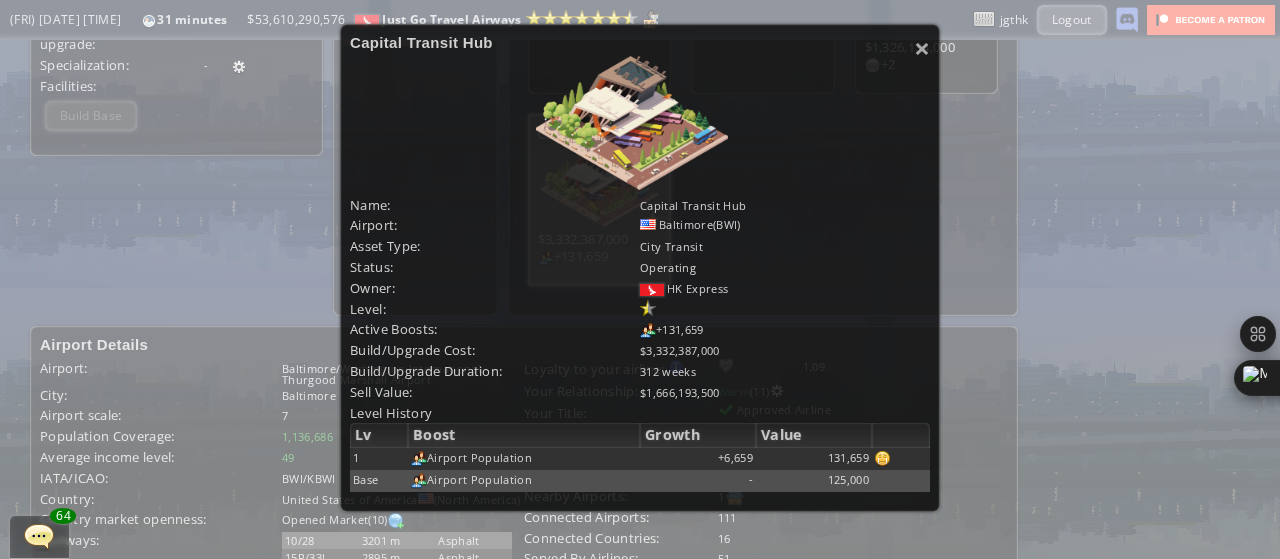 scroll, scrollTop: 172, scrollLeft: 0, axis: vertical 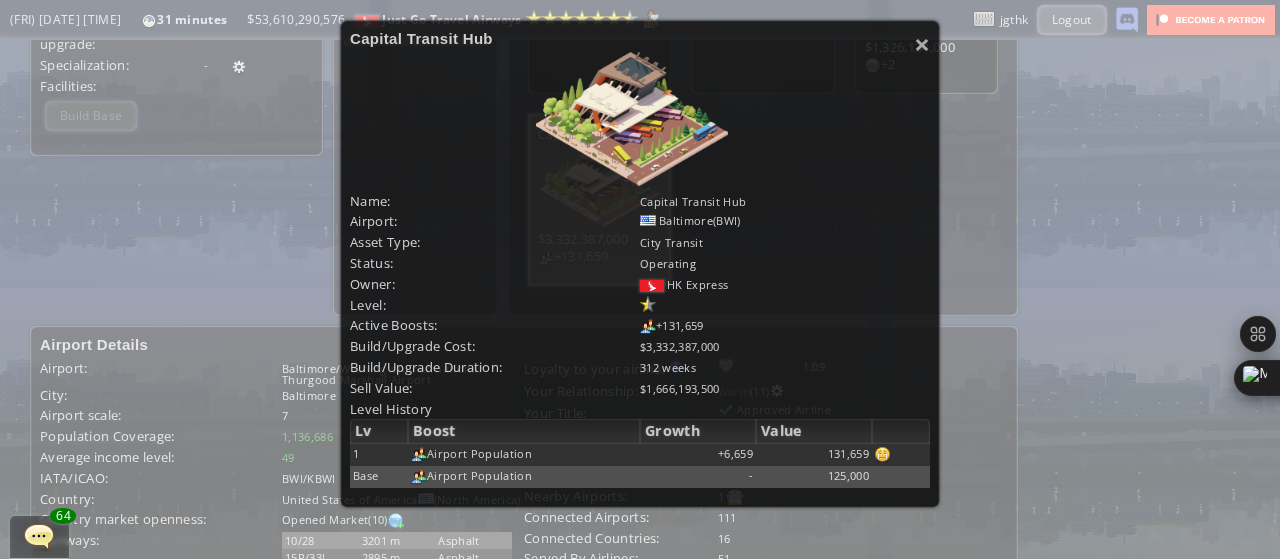 click at bounding box center (640, 119) 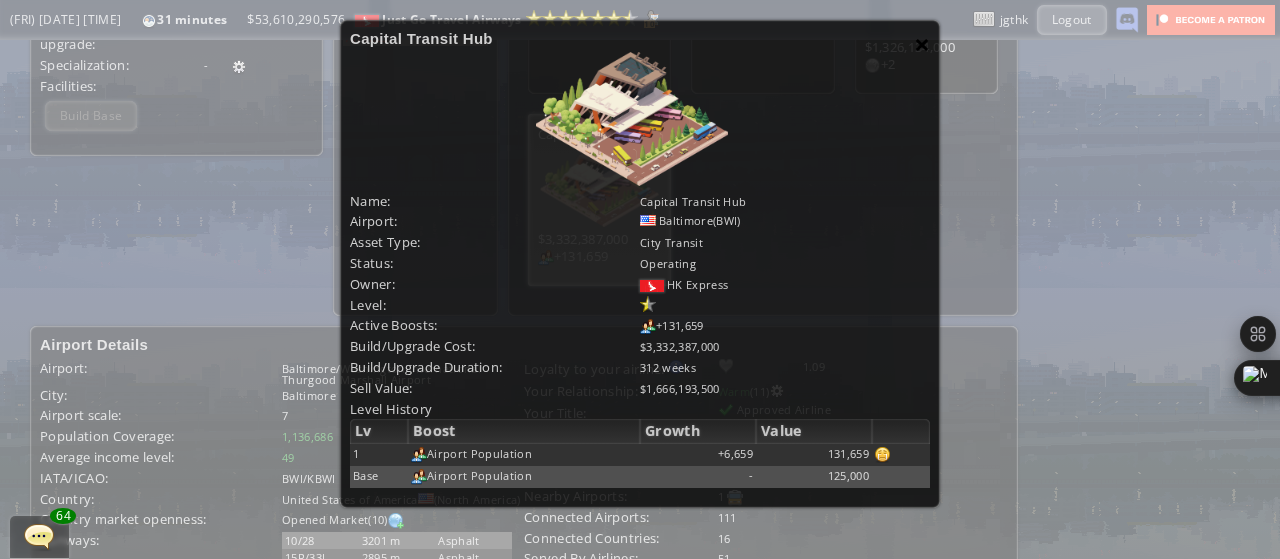 click on "×" at bounding box center (922, 44) 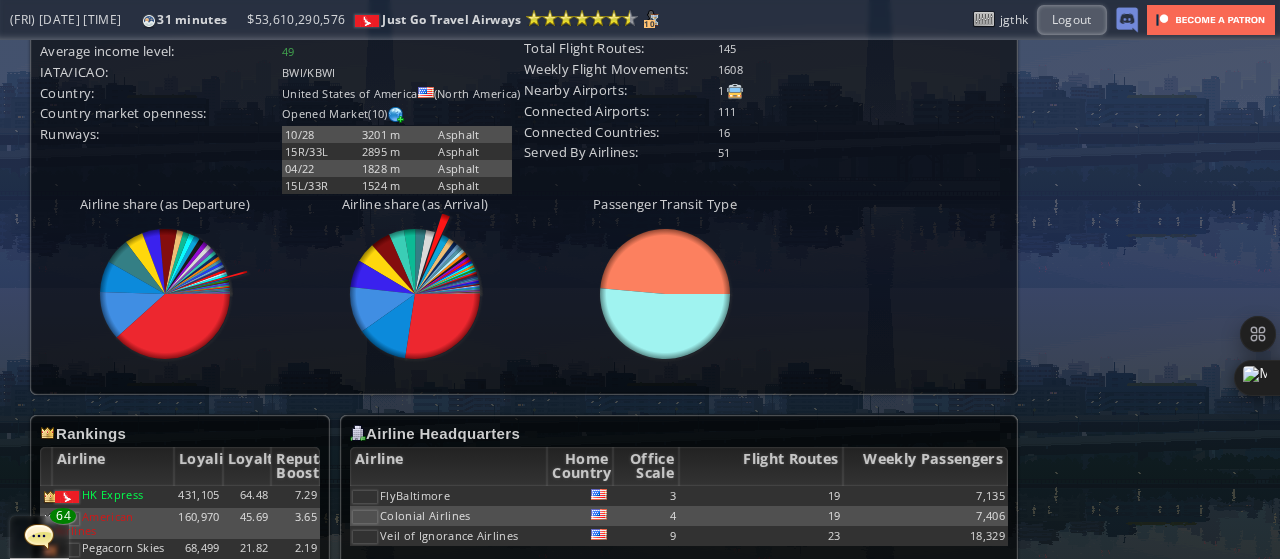 scroll, scrollTop: 1076, scrollLeft: 0, axis: vertical 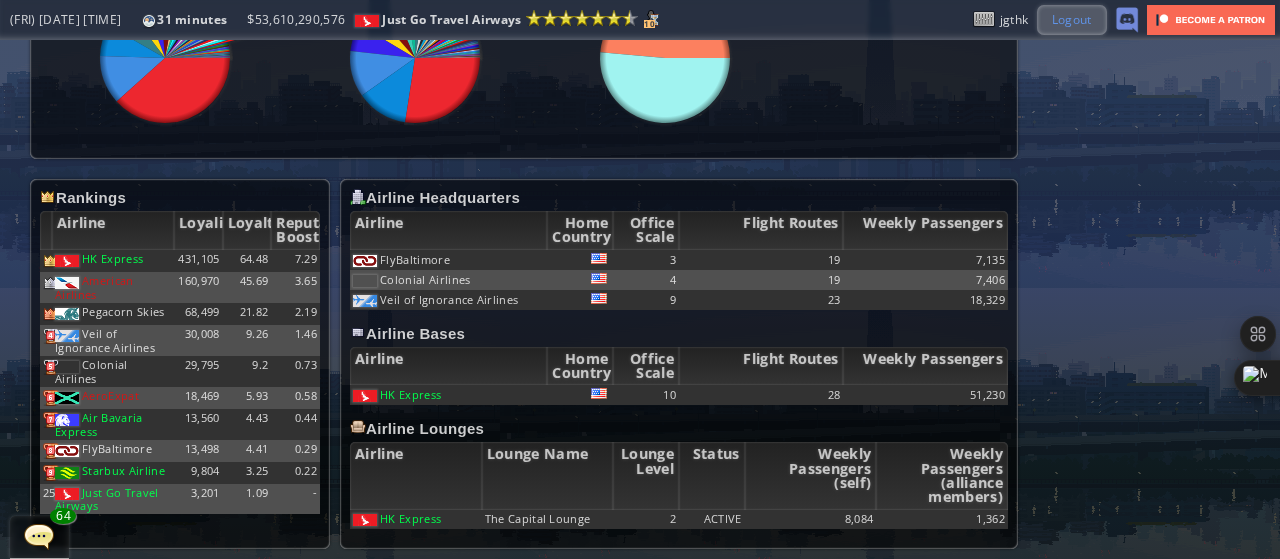 click on "Logout" at bounding box center [1072, 19] 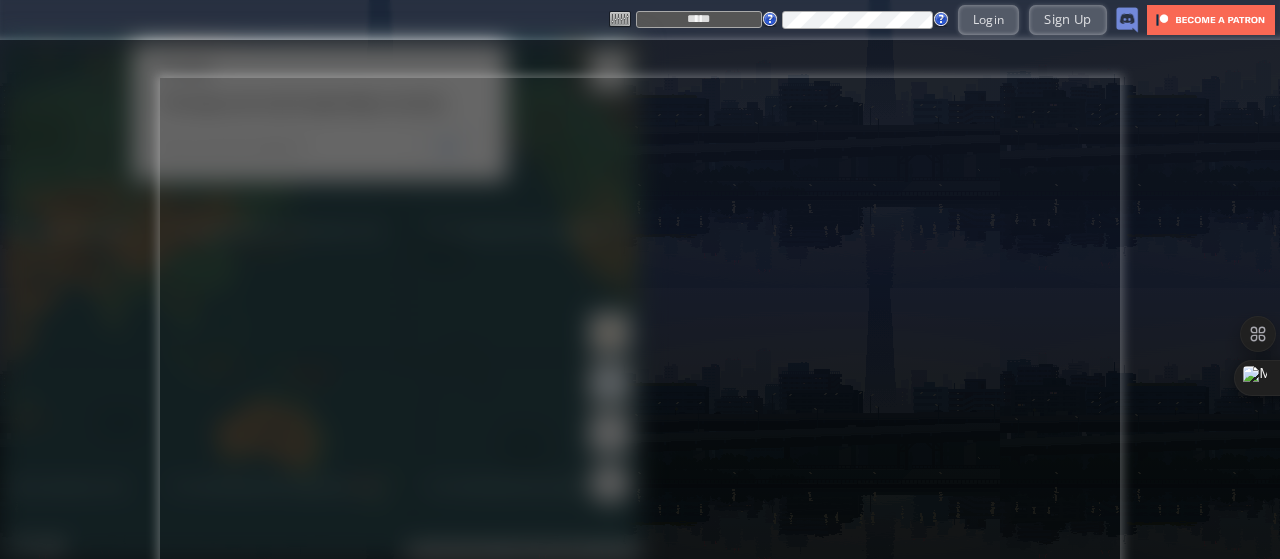 click at bounding box center [640, 348] 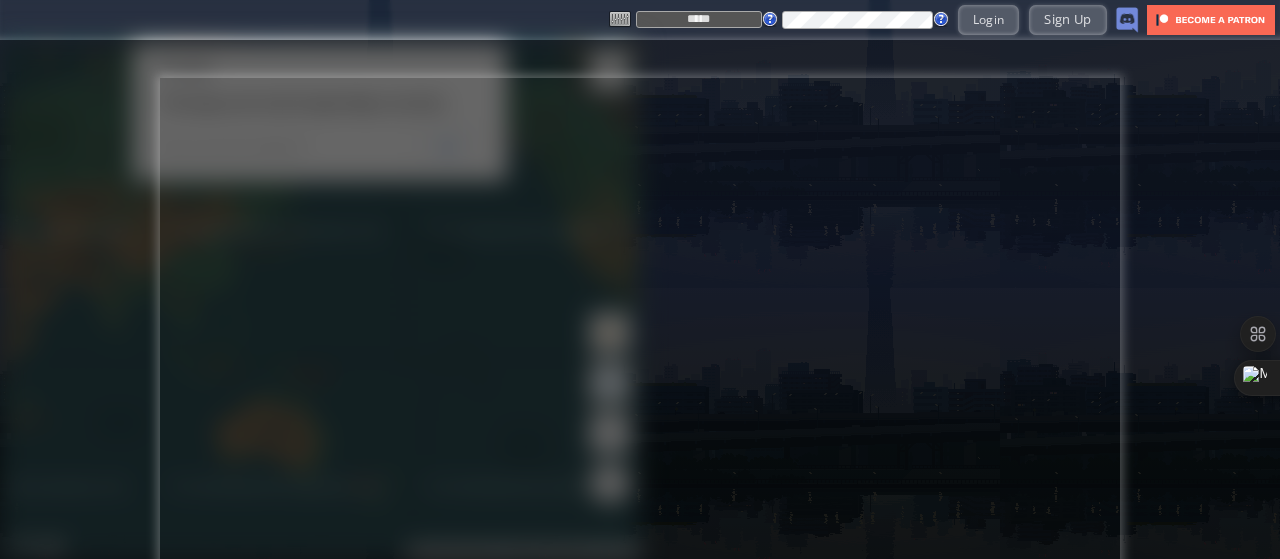 click on "*****" at bounding box center (699, 19) 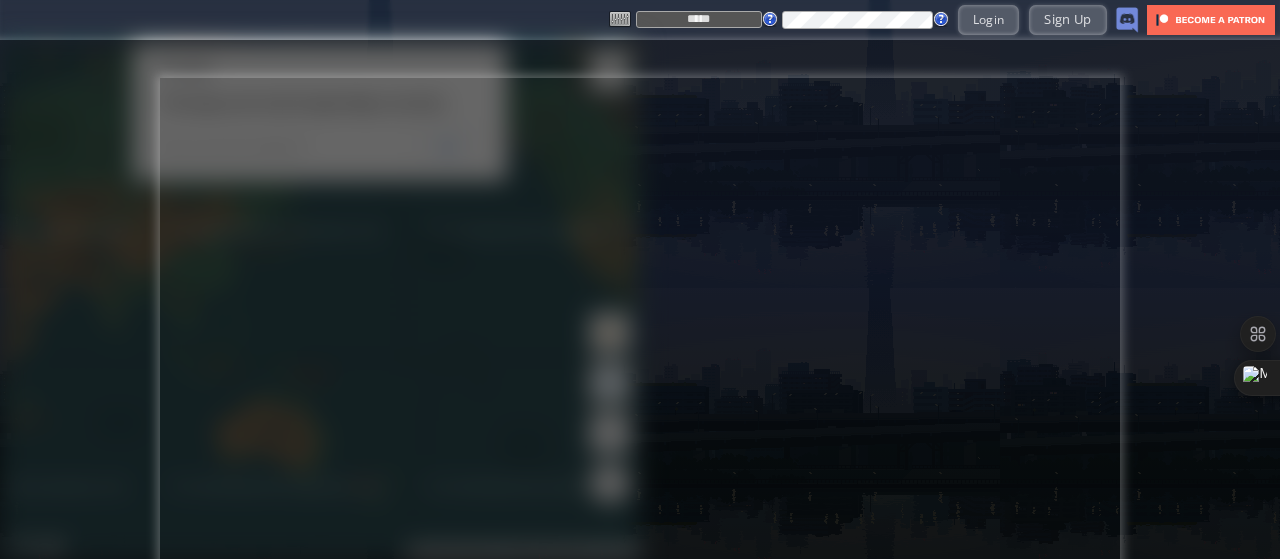 type on "*********" 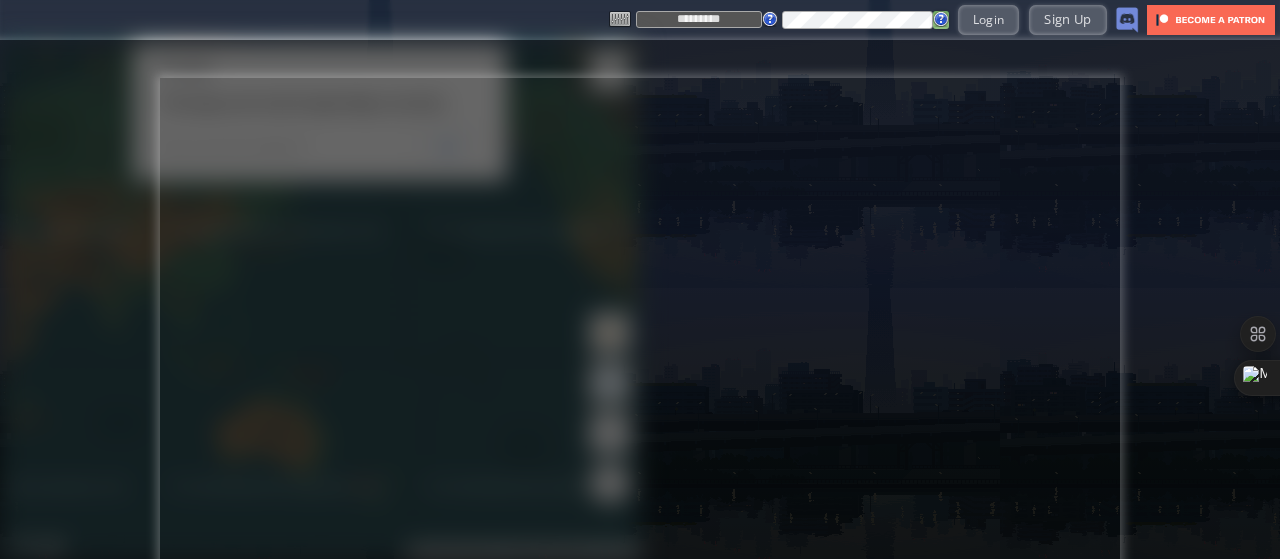 click at bounding box center [941, 19] 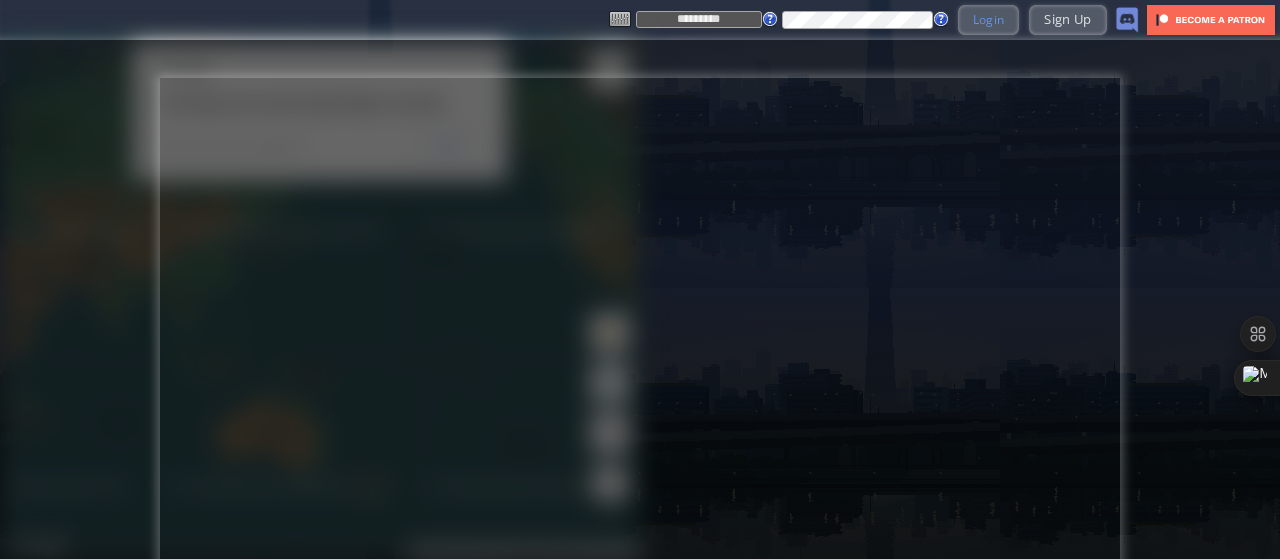 click on "Login" at bounding box center [989, 19] 